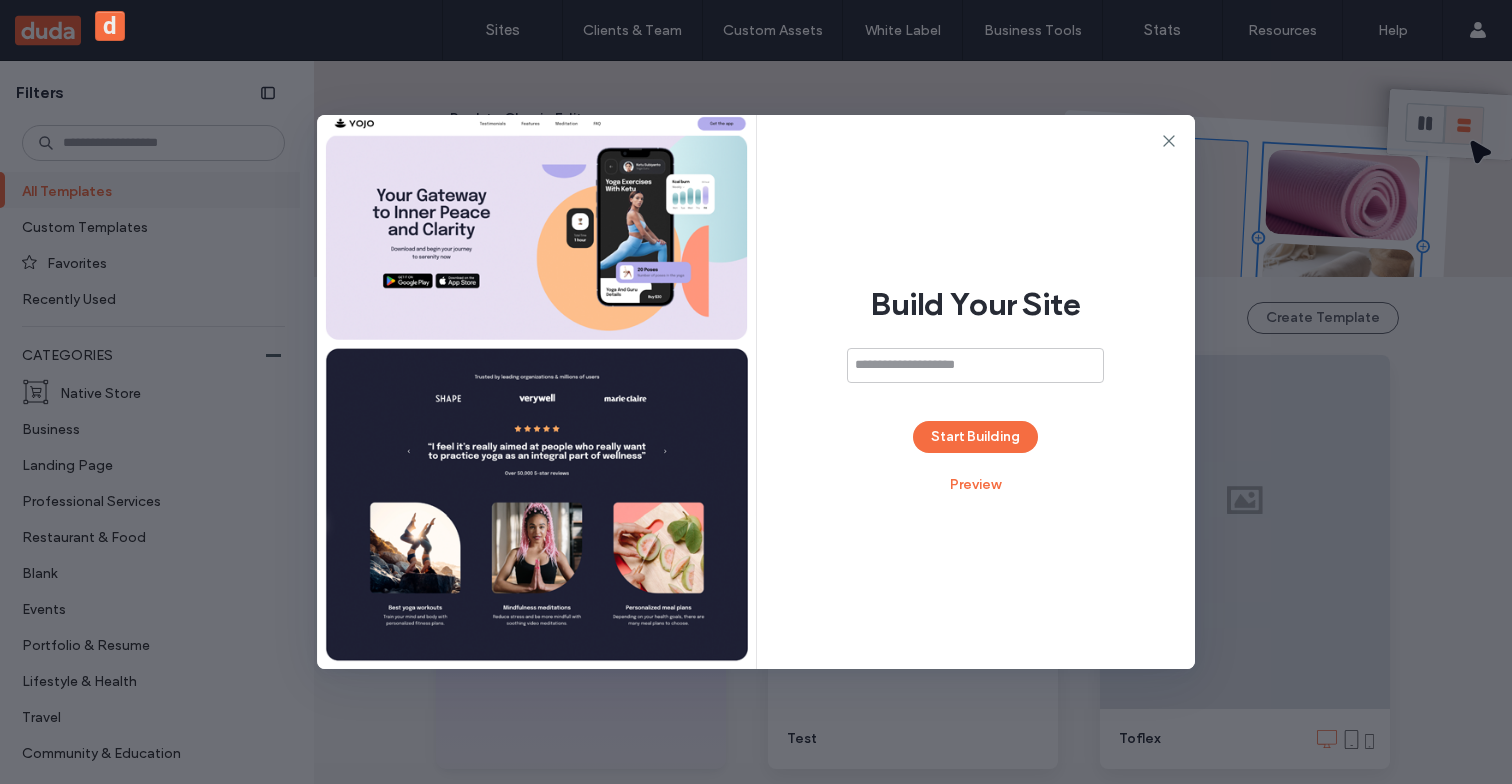 scroll, scrollTop: 0, scrollLeft: 0, axis: both 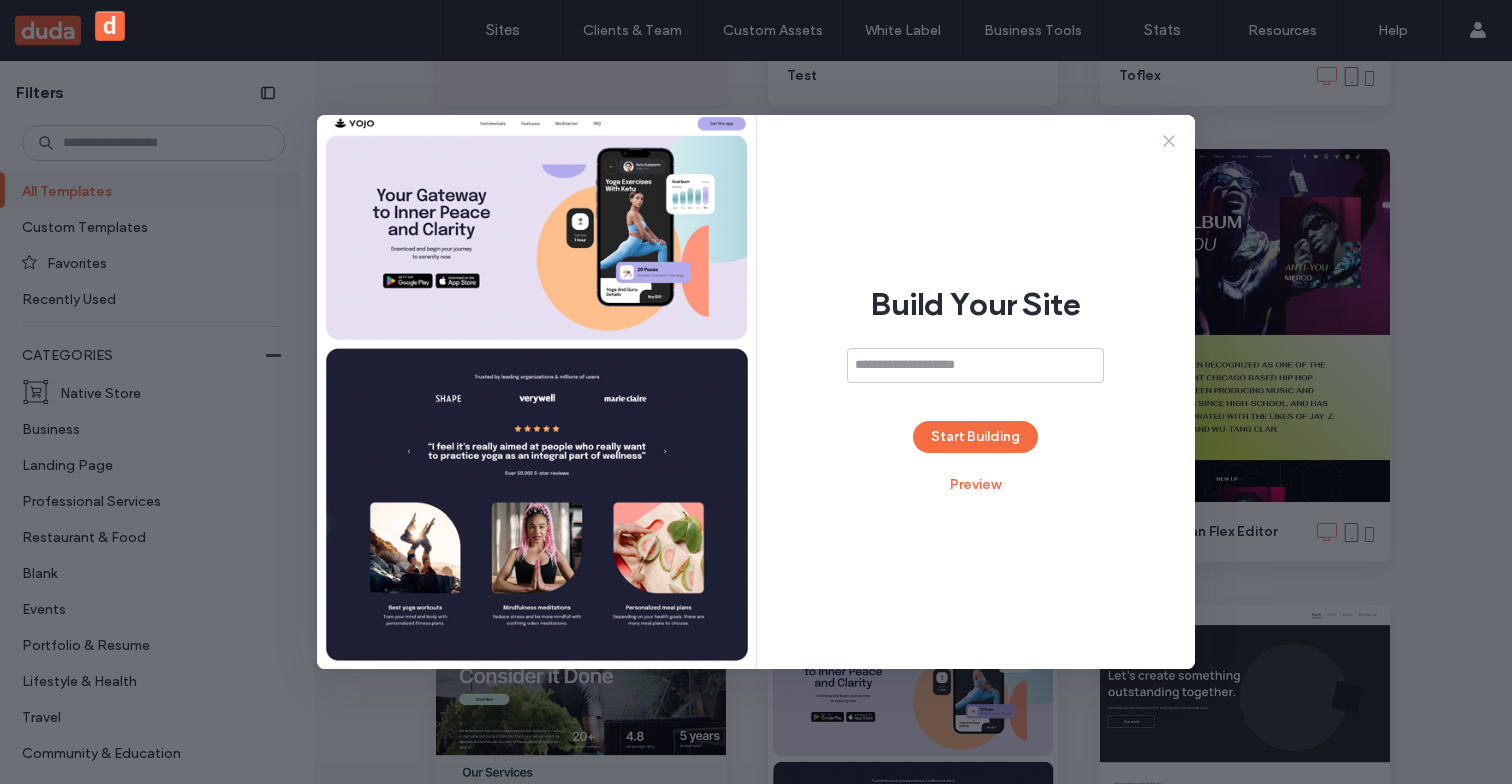 click 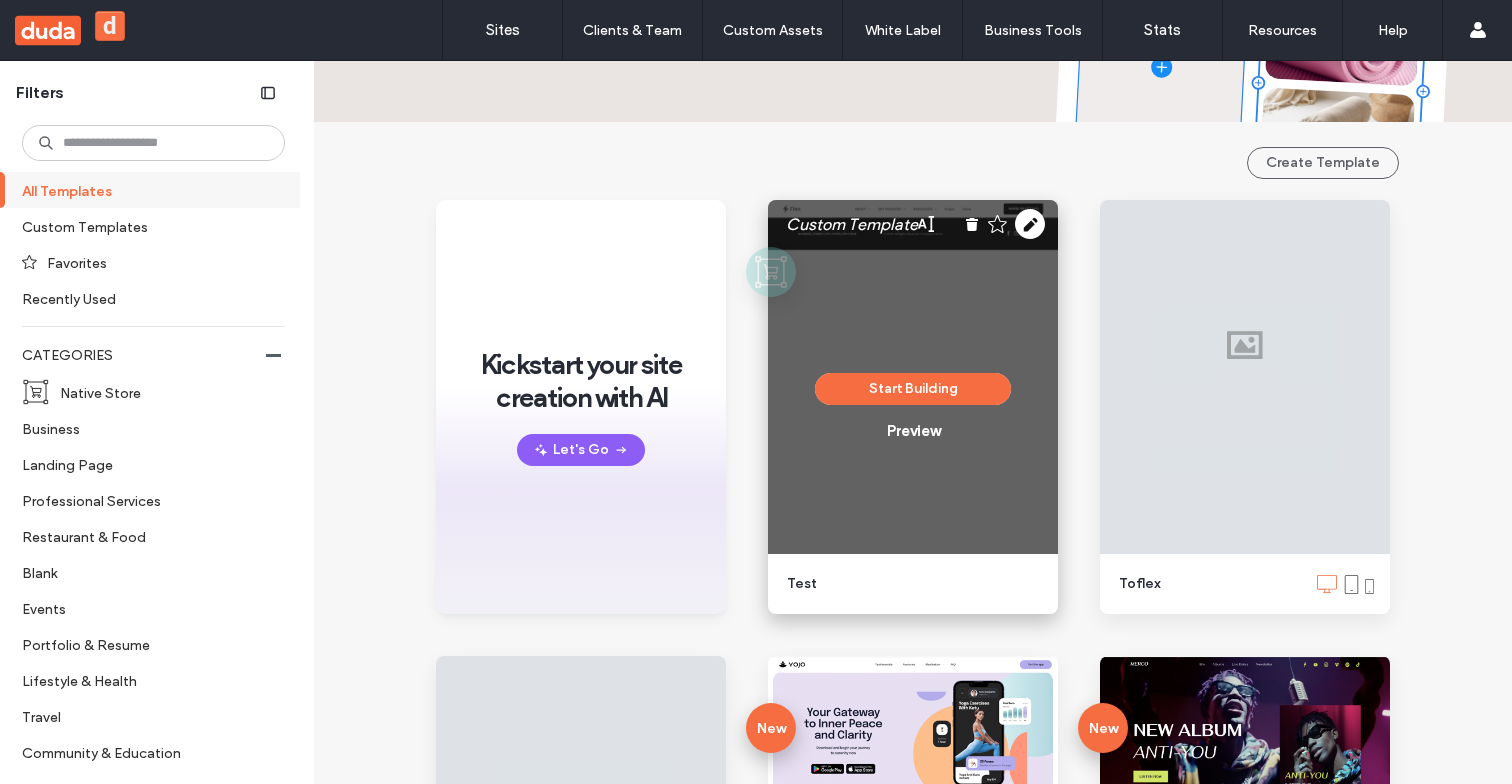 scroll, scrollTop: 183, scrollLeft: 0, axis: vertical 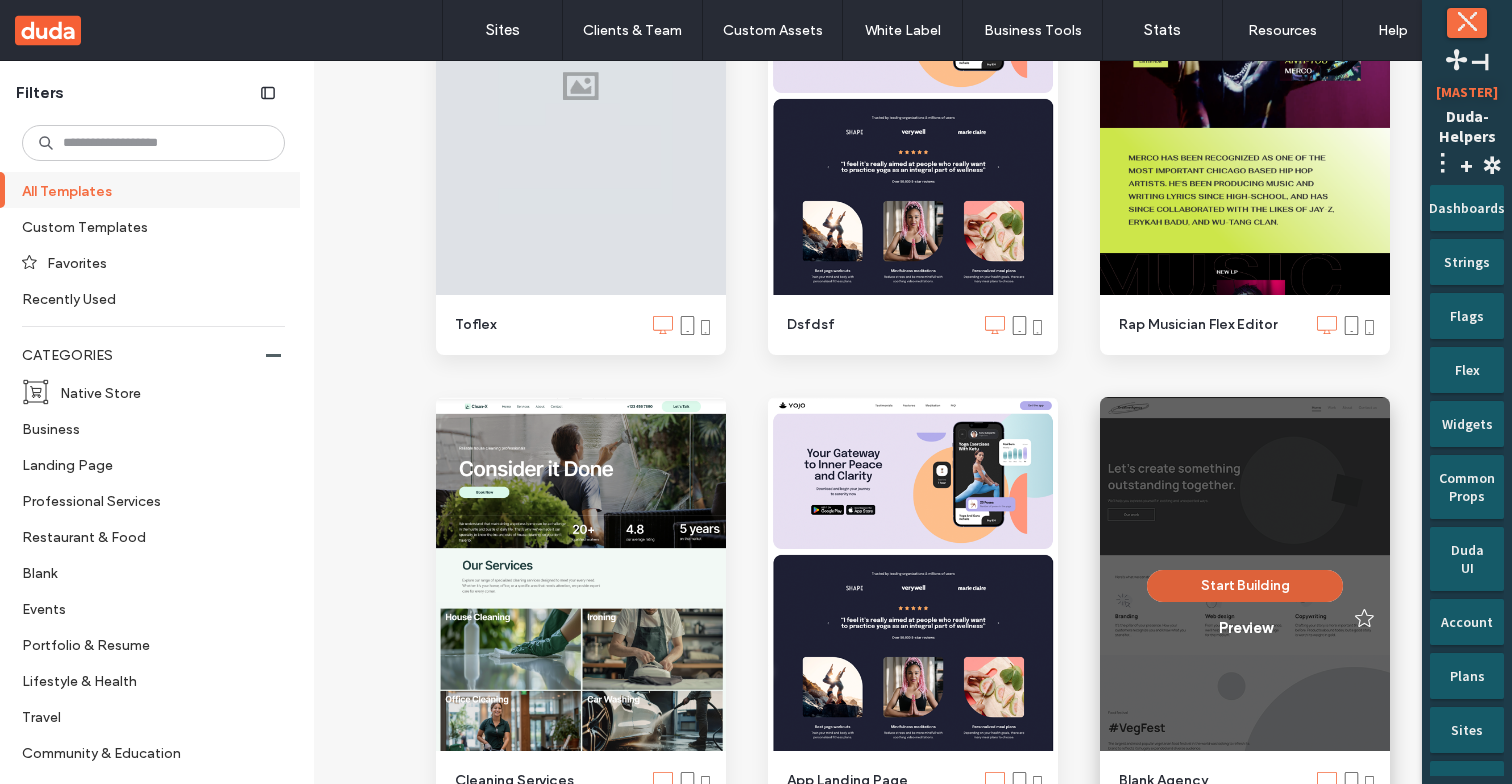 click on "Start Building" at bounding box center [1245, 586] 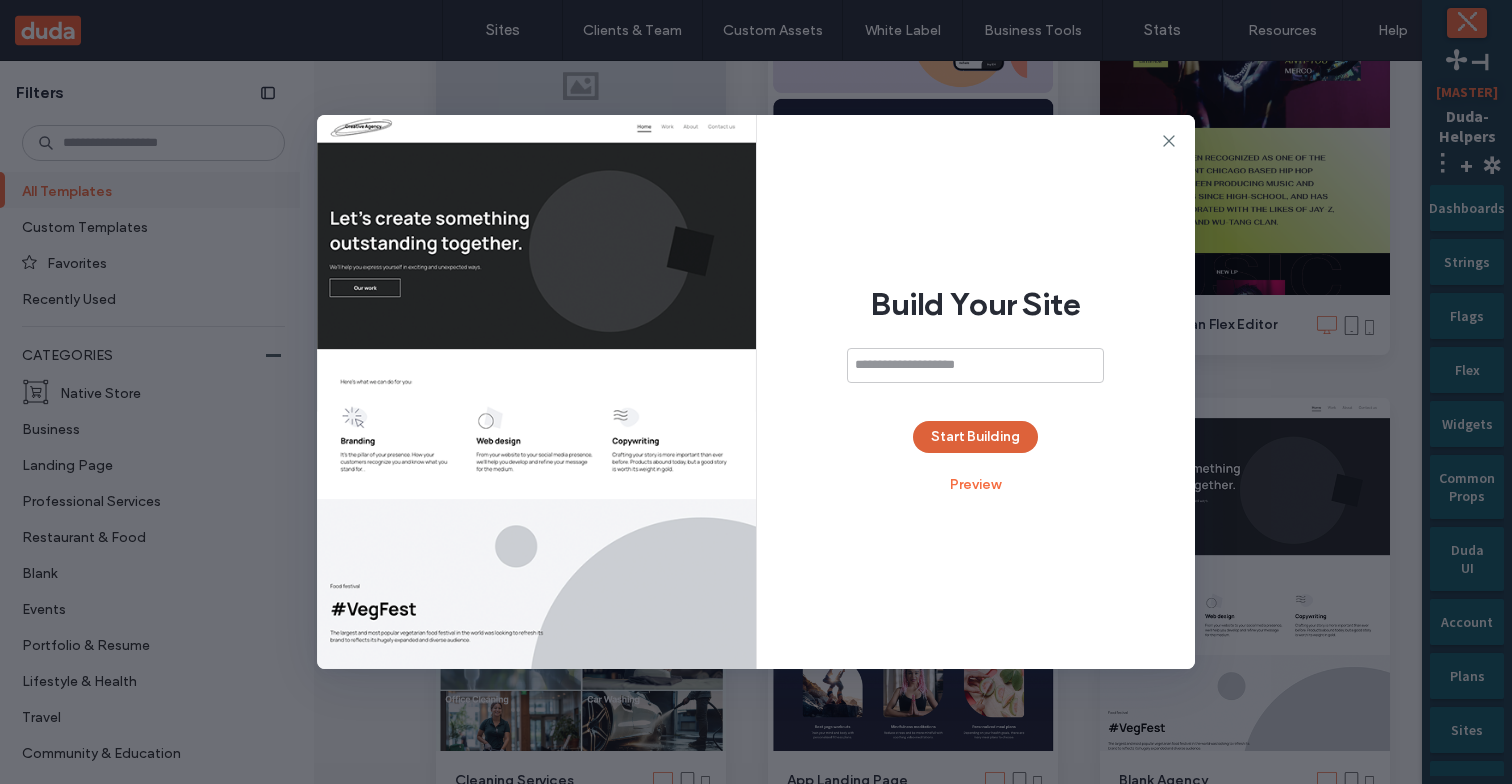 click on "Start Building" at bounding box center (975, 437) 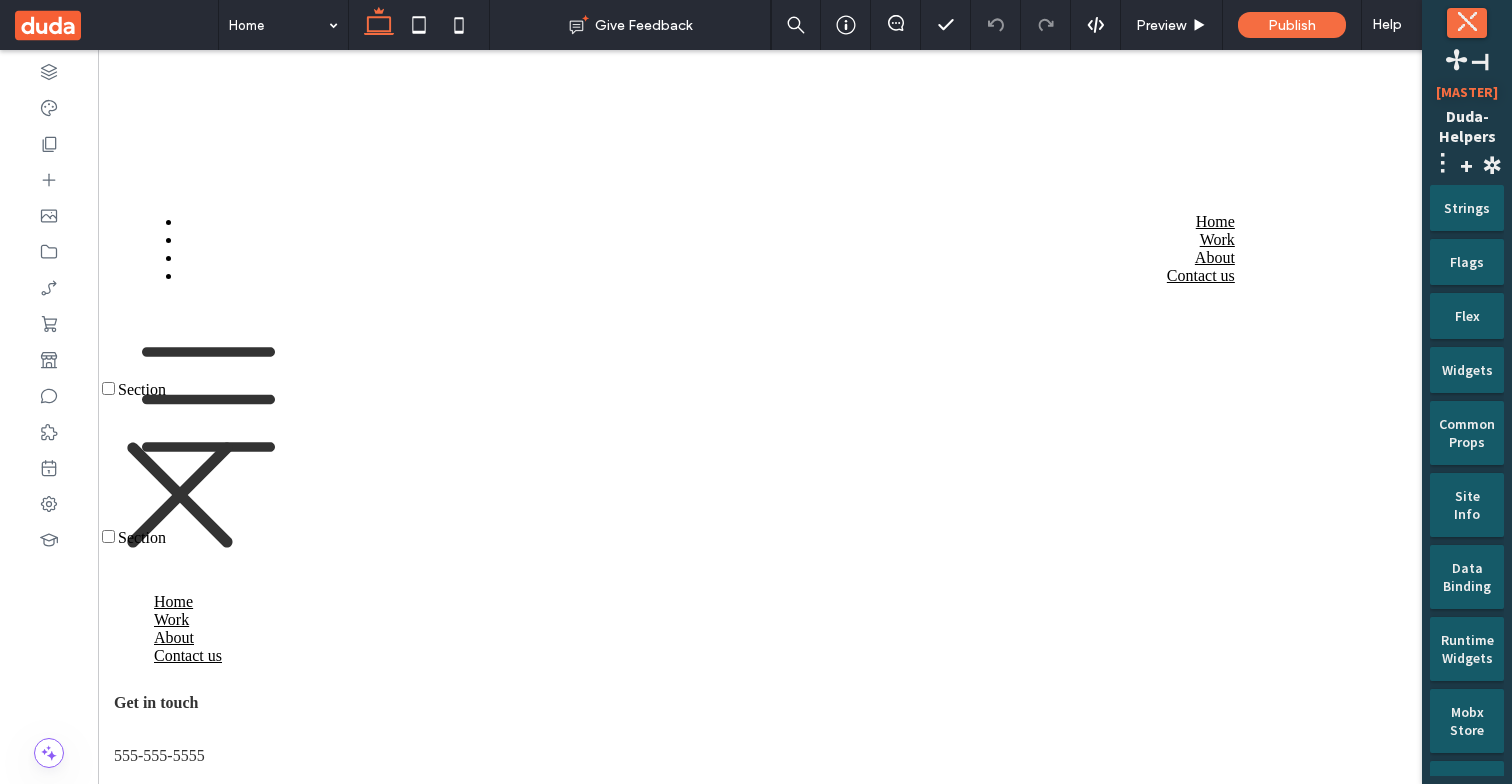scroll, scrollTop: 0, scrollLeft: 0, axis: both 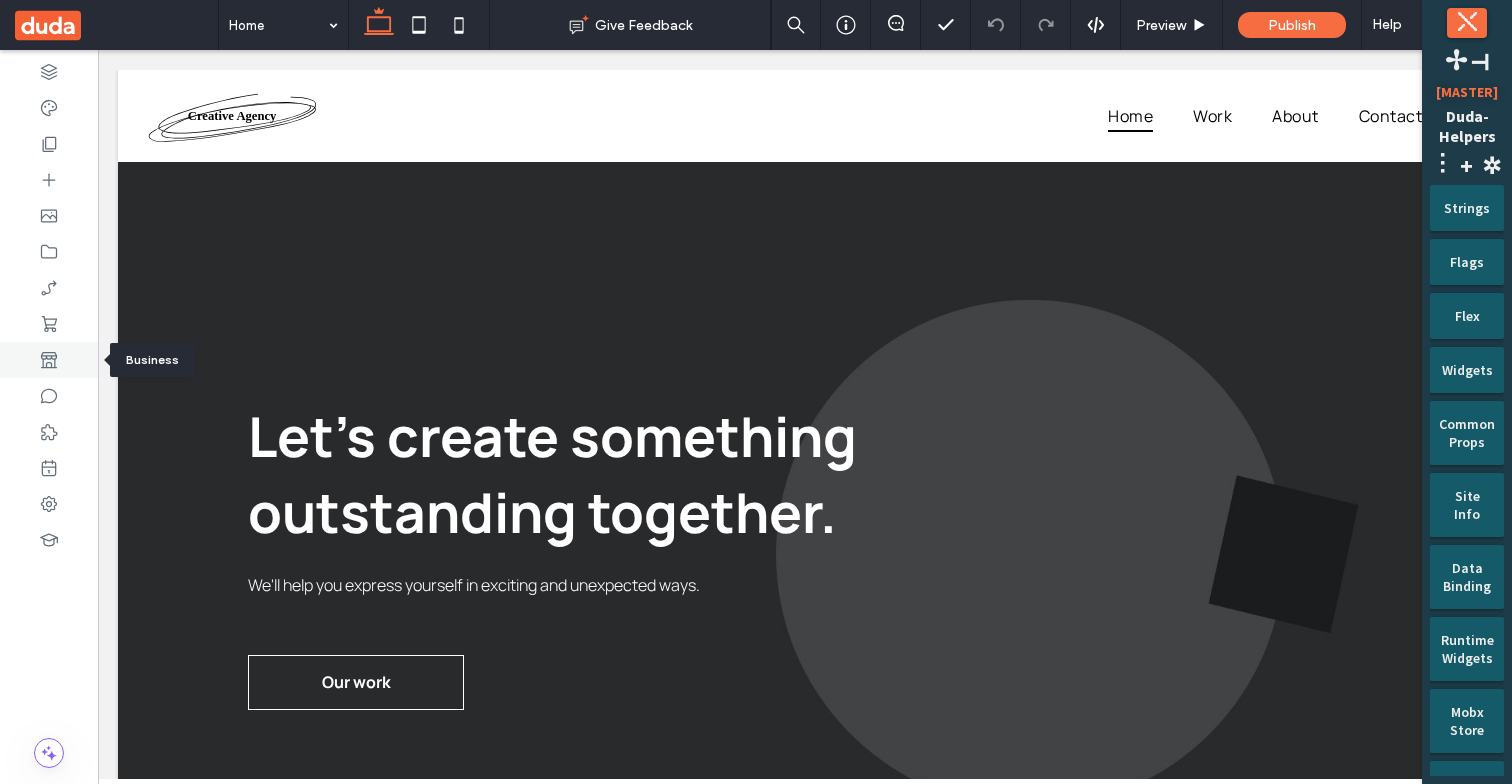 click 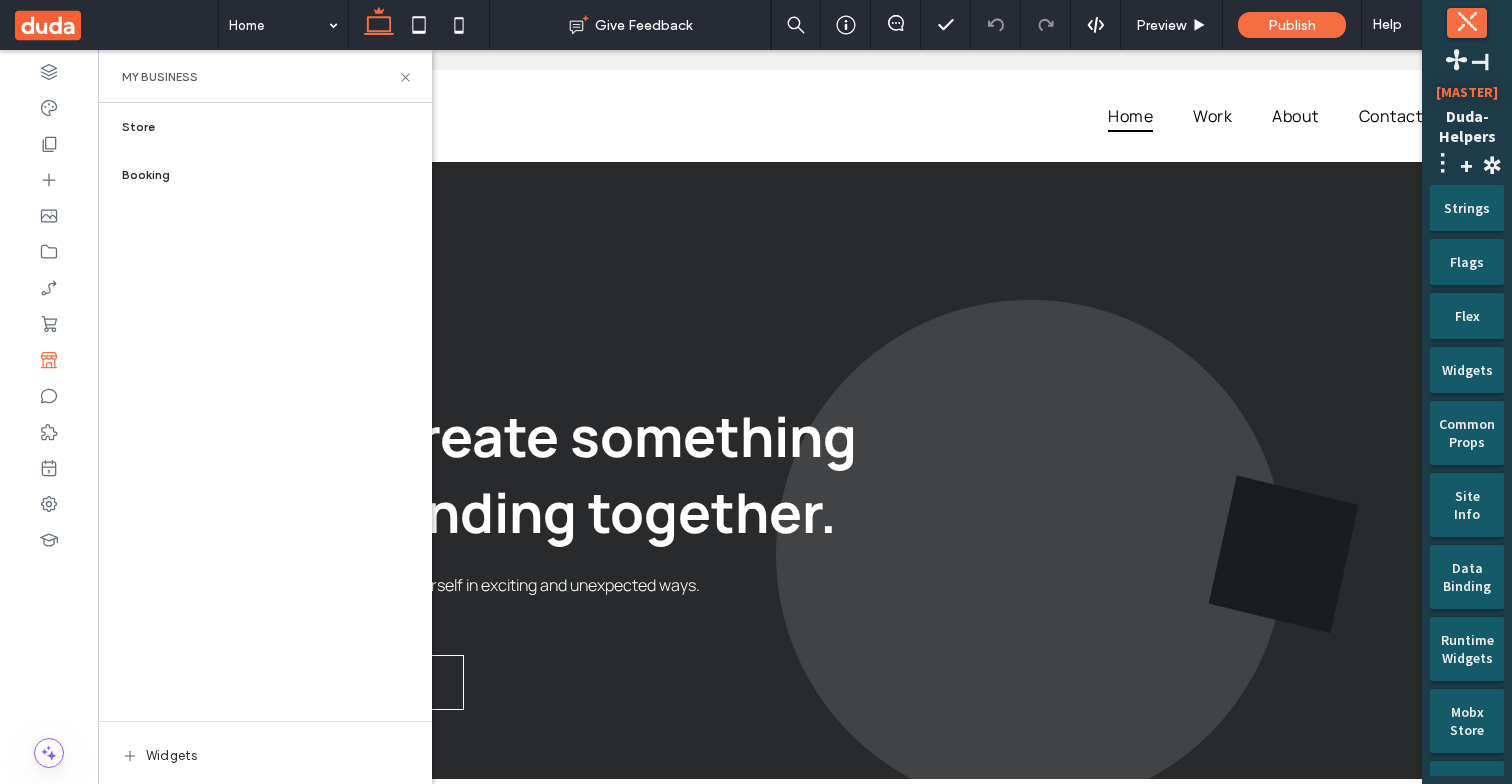 click on "Booking" at bounding box center (277, 175) 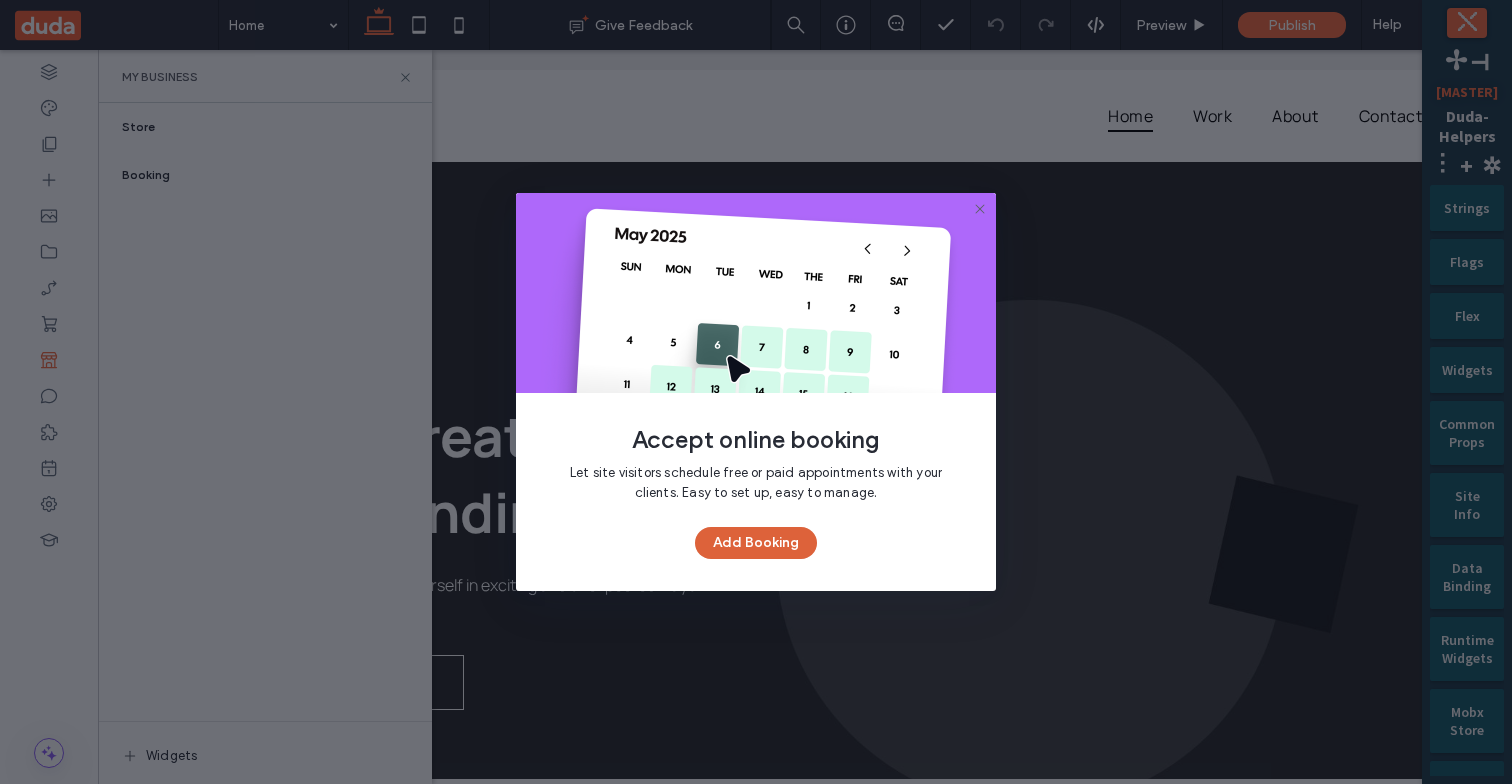 click on "Add Booking" at bounding box center (756, 543) 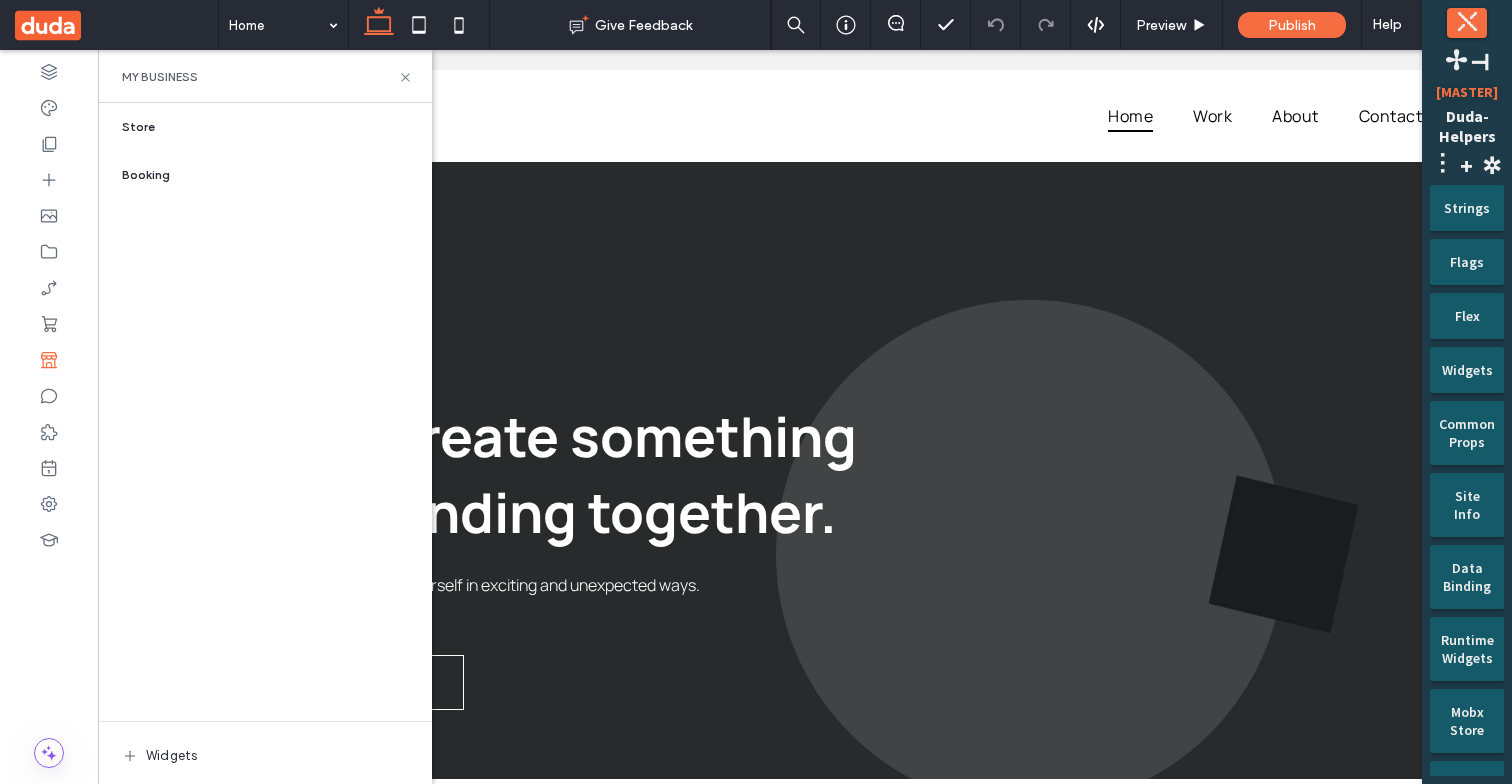 click on "⤬" at bounding box center [1467, 23] 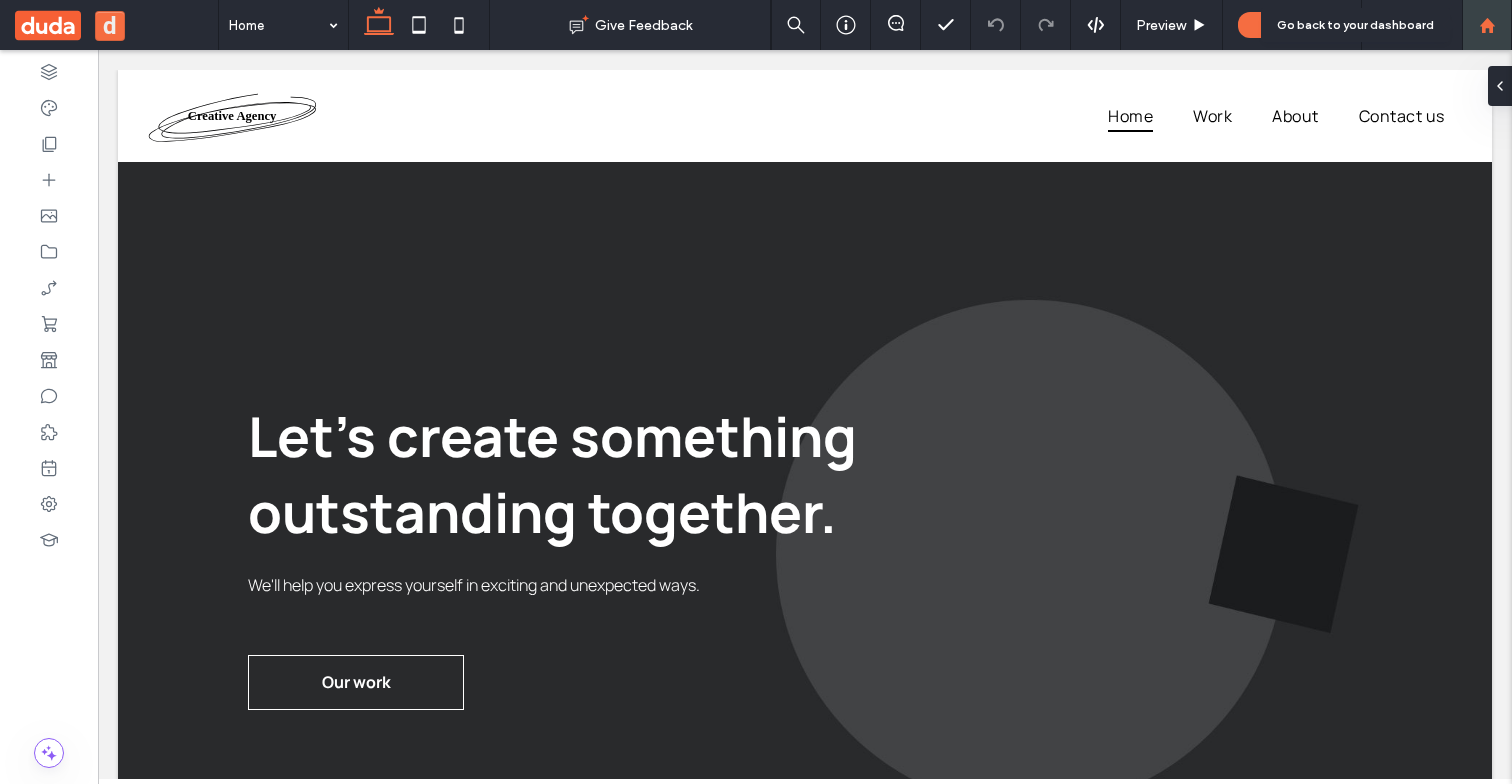 click 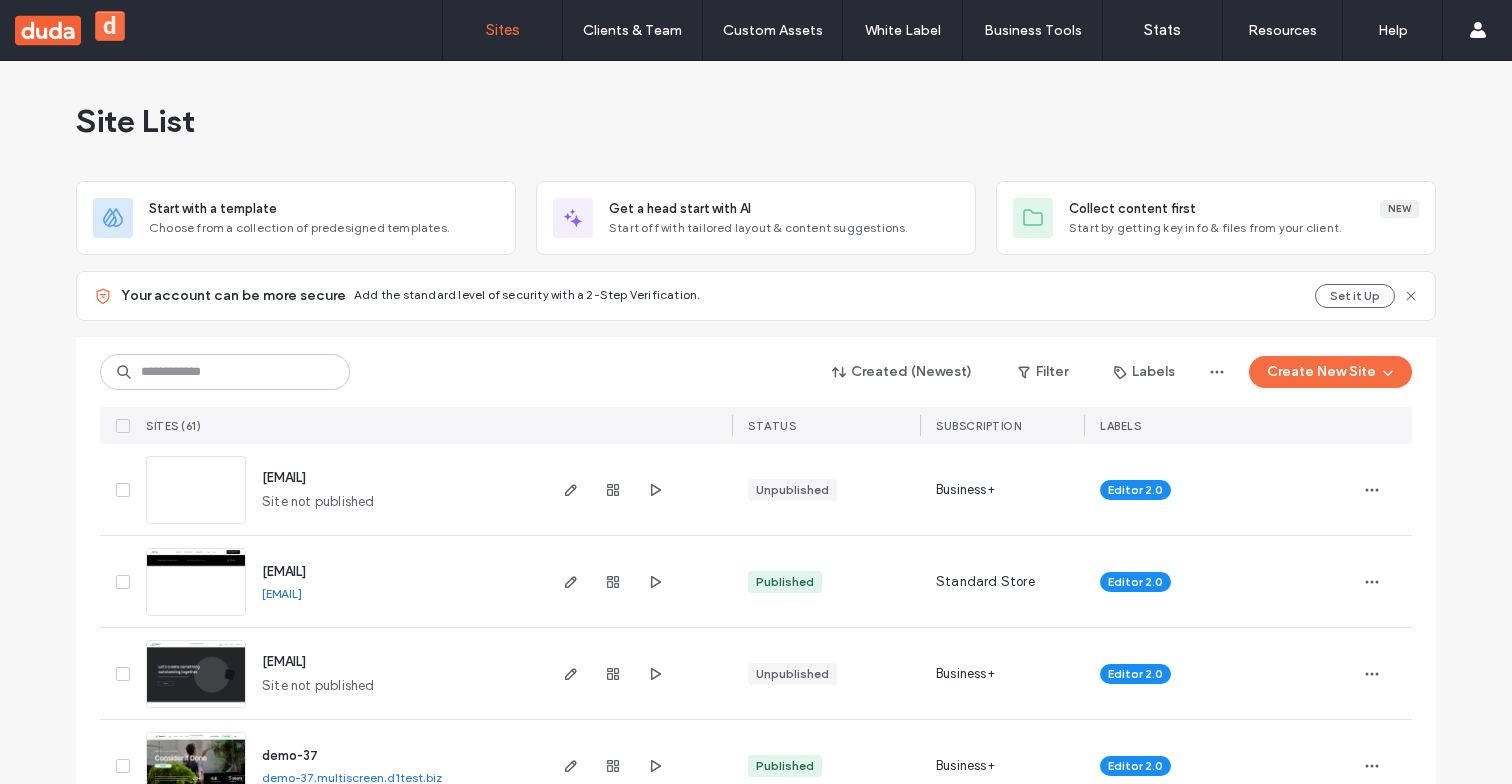 scroll, scrollTop: 0, scrollLeft: 0, axis: both 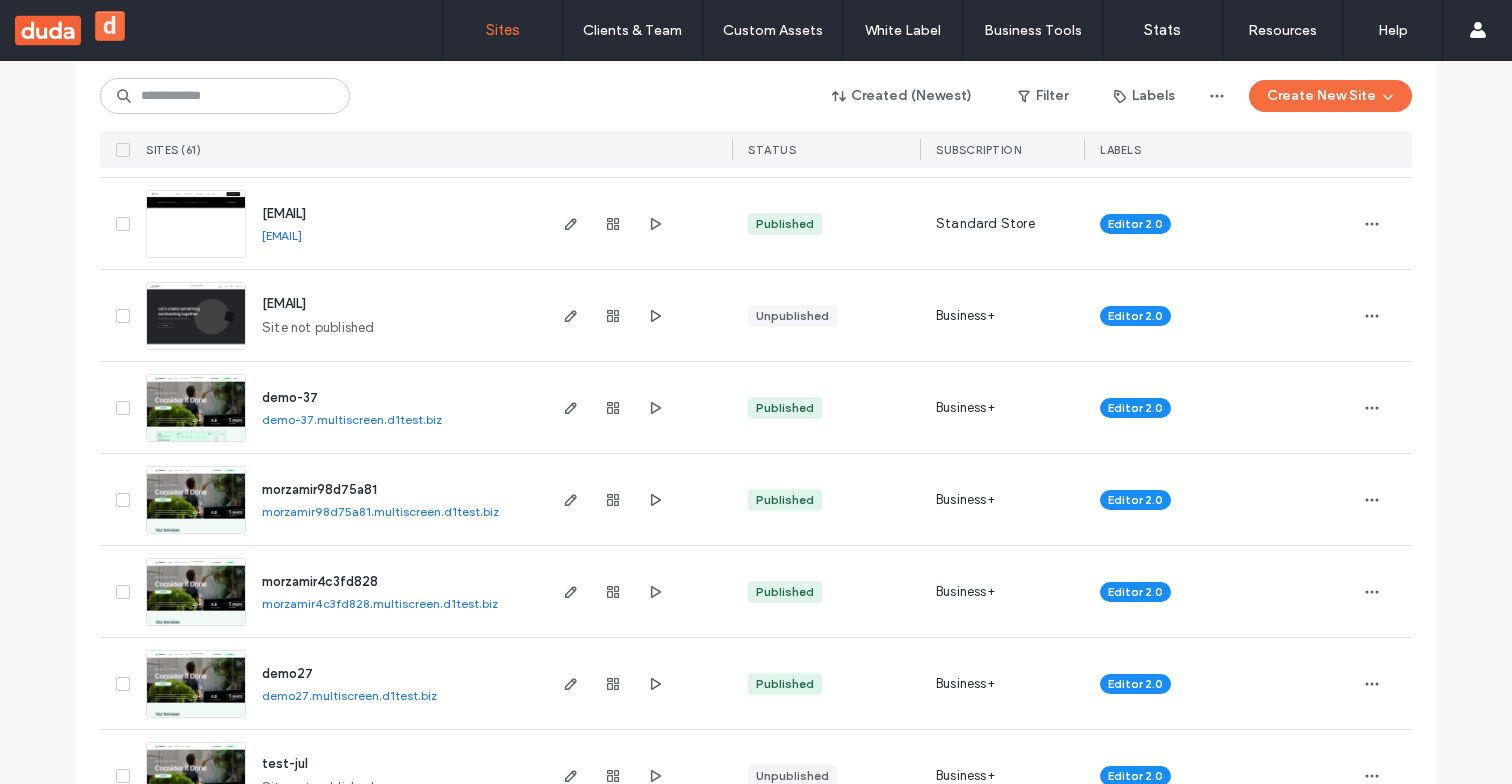 click on "demo-37.multiscreen.d1test.biz" at bounding box center (352, 419) 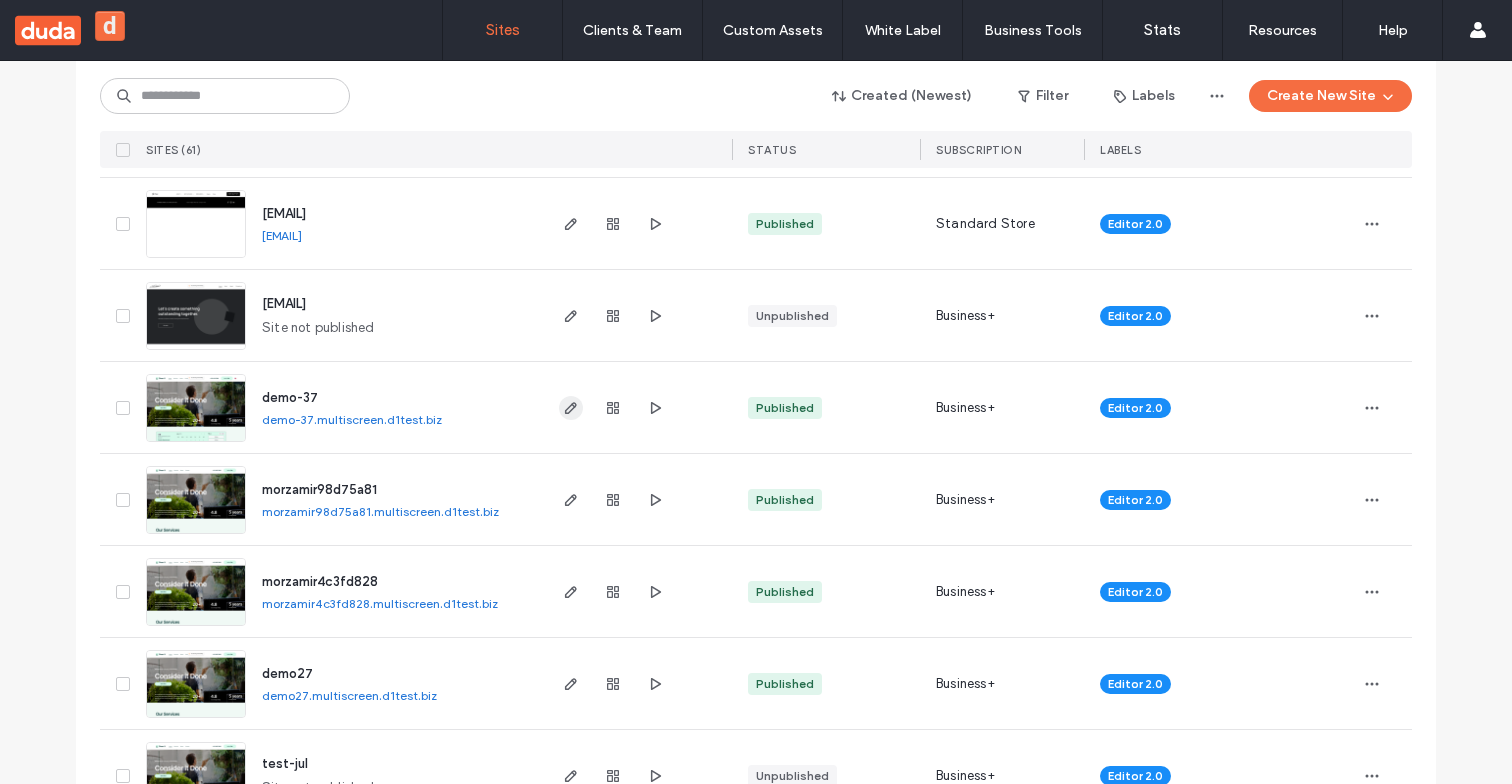 click 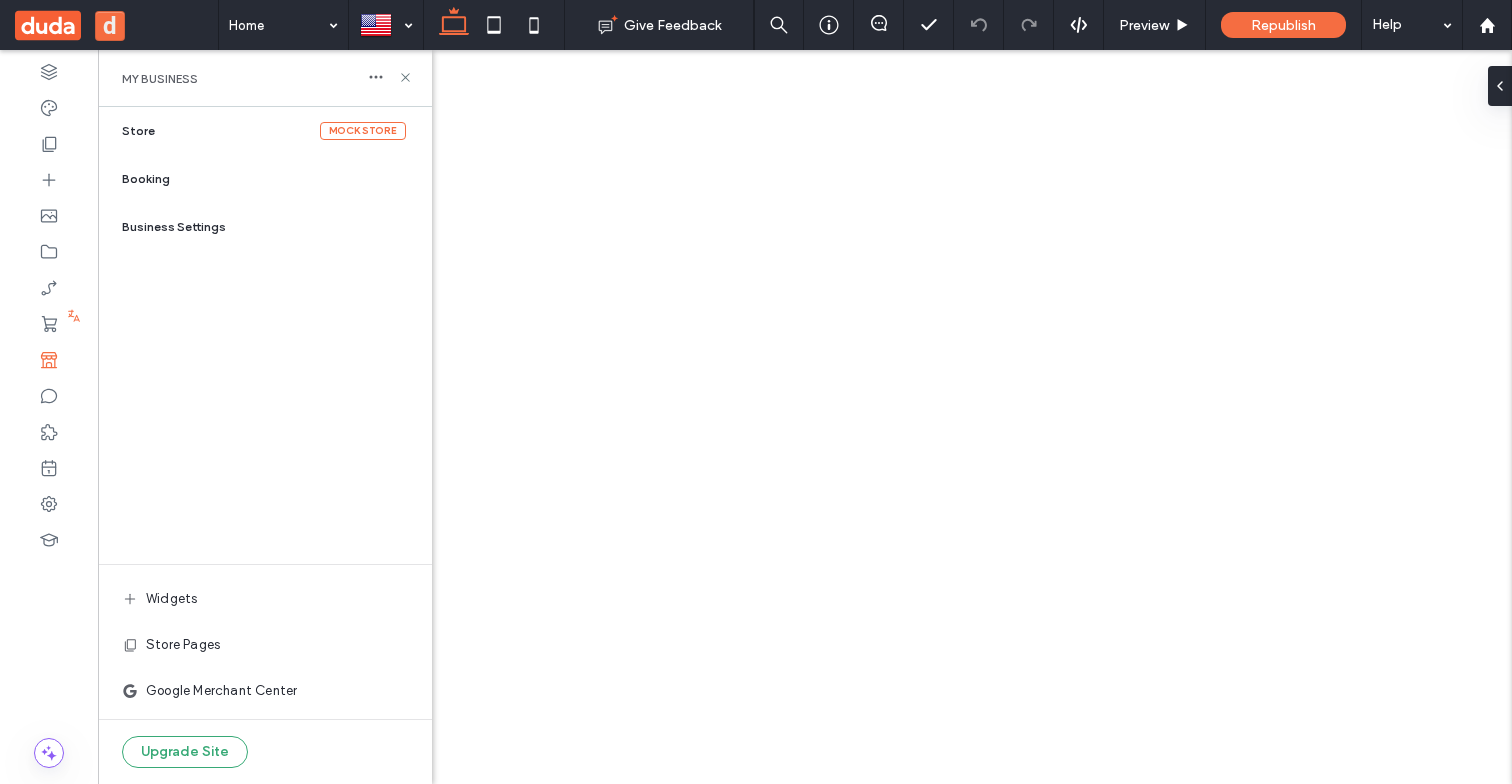 scroll, scrollTop: 0, scrollLeft: 0, axis: both 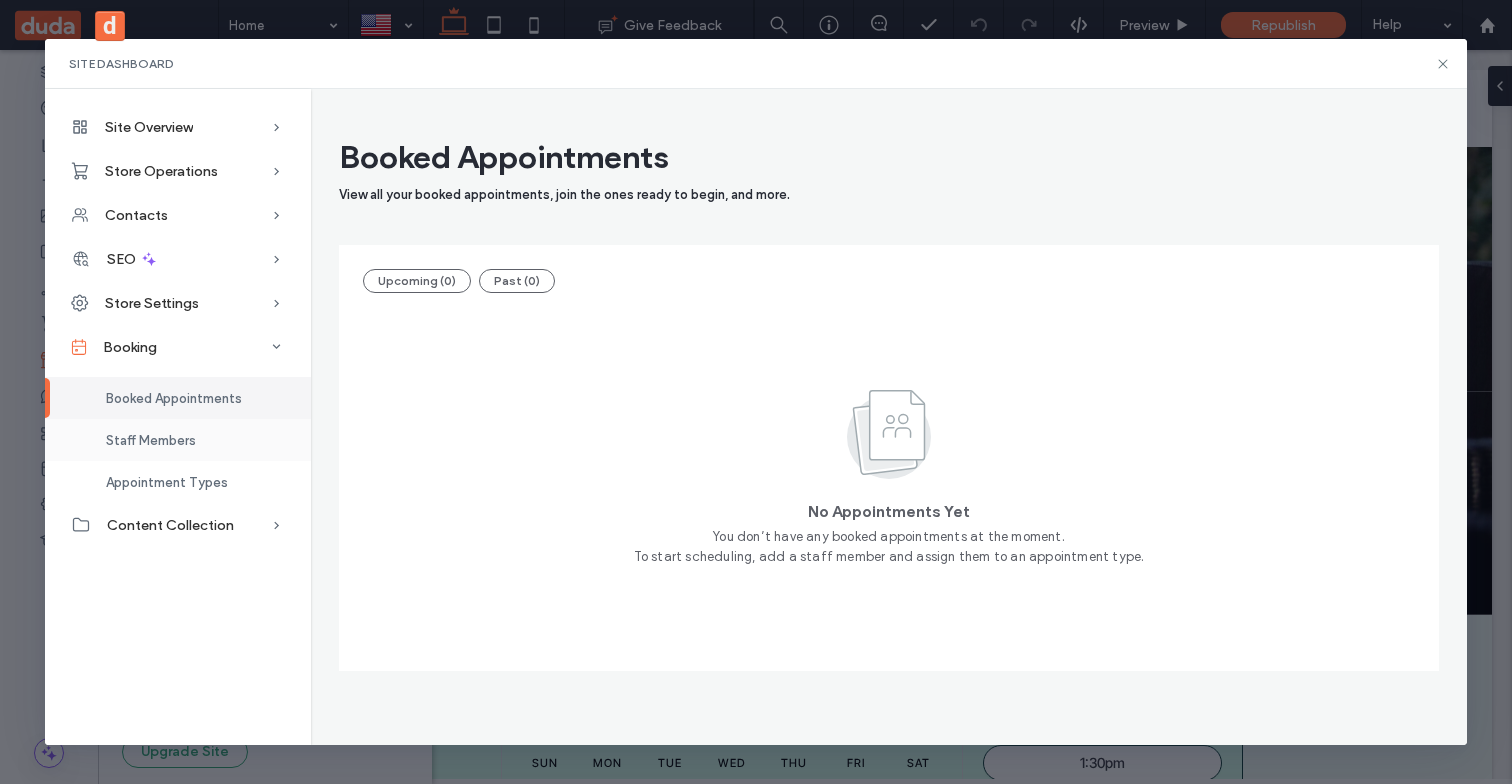click on "Staff Members" at bounding box center (151, 440) 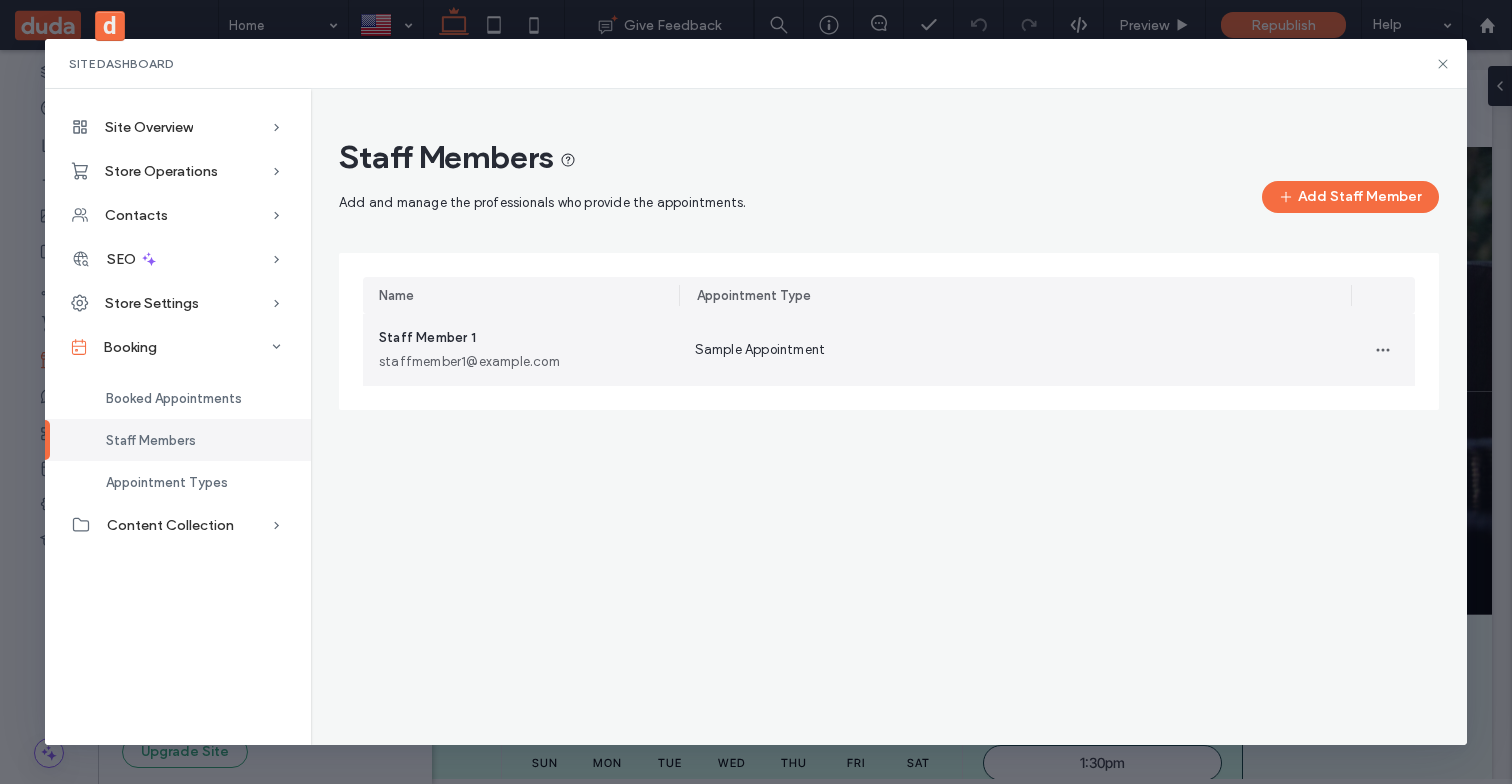 click on "Staff Member 1 [EMAIL]" at bounding box center (521, 350) 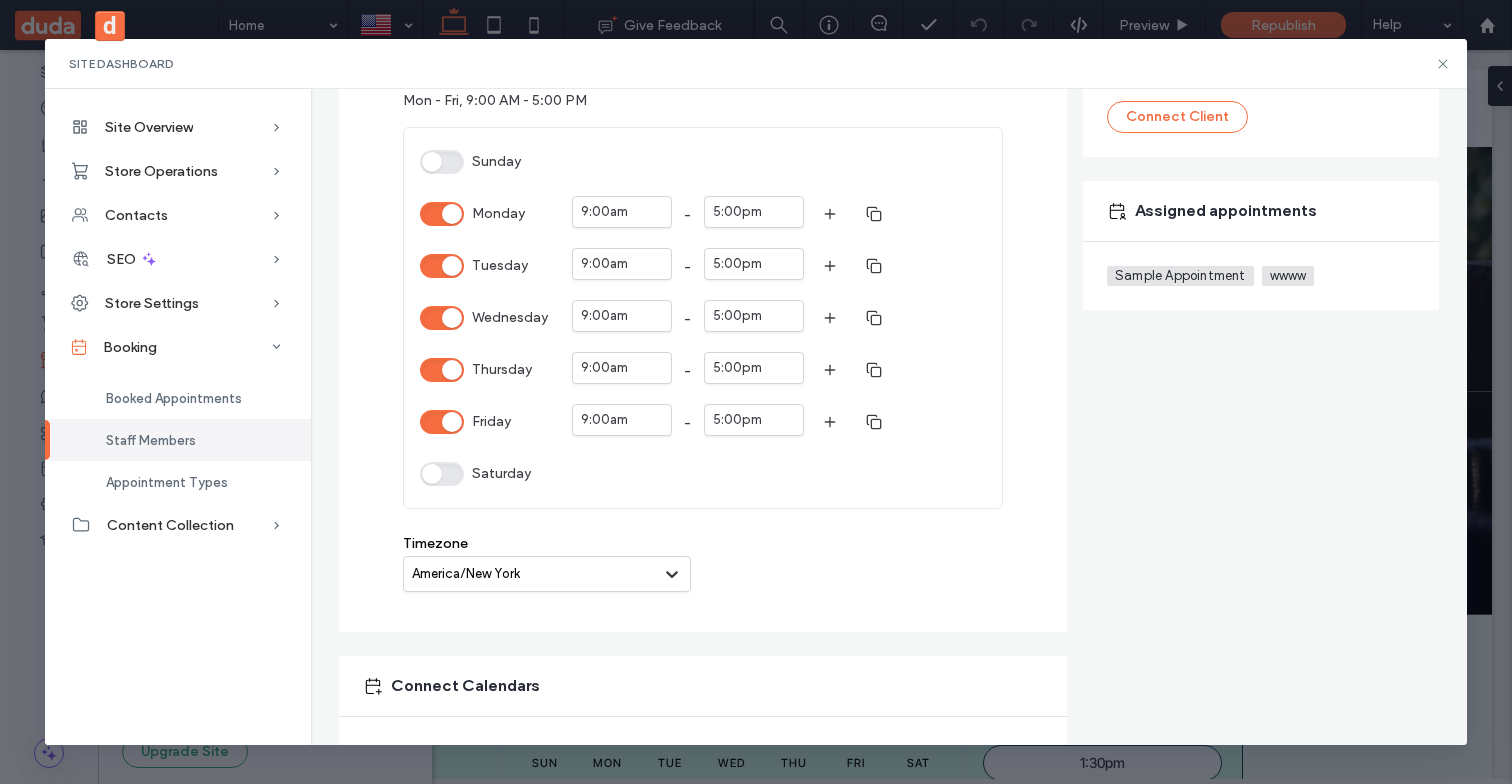 scroll, scrollTop: 293, scrollLeft: 0, axis: vertical 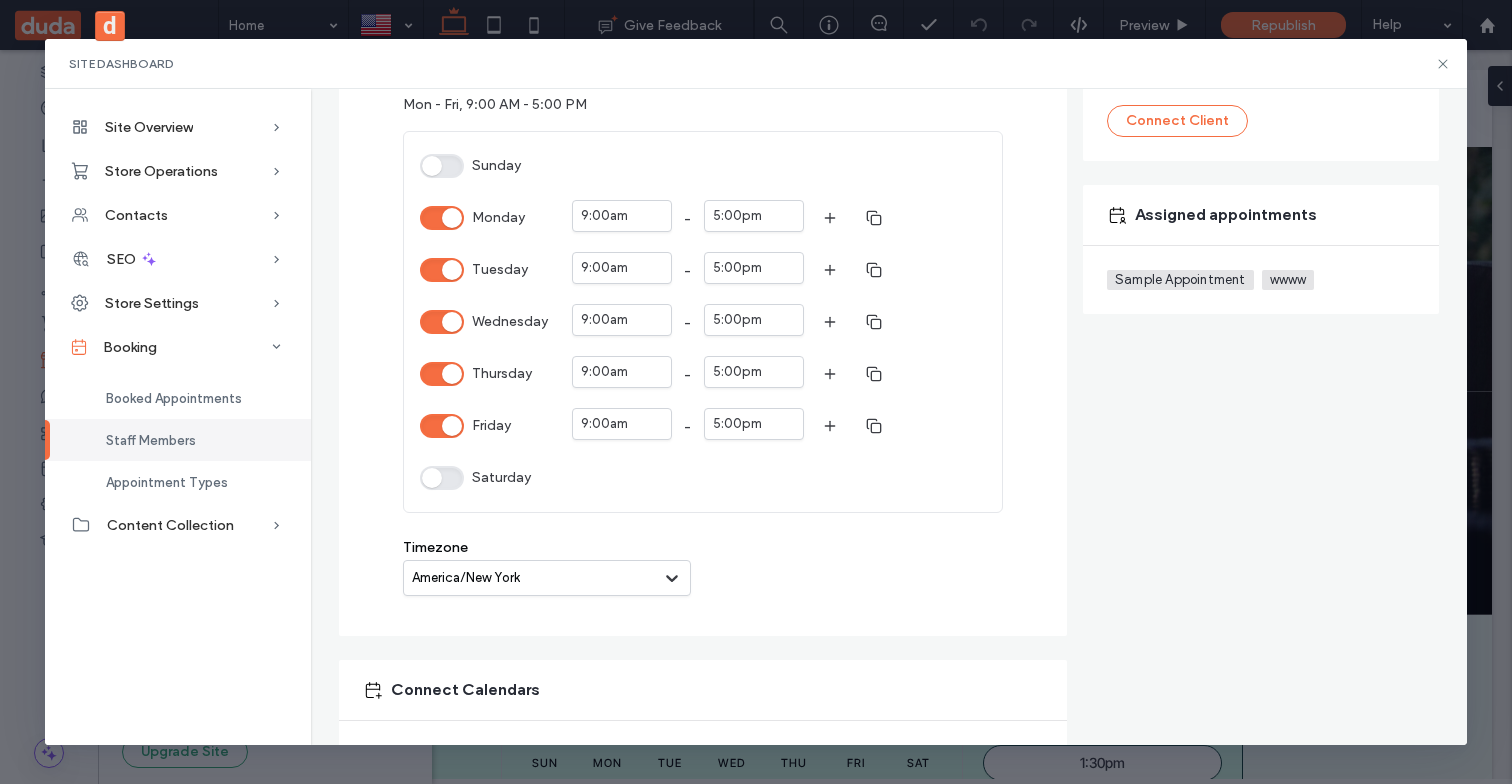 click on "Tuesday" at bounding box center [442, 270] 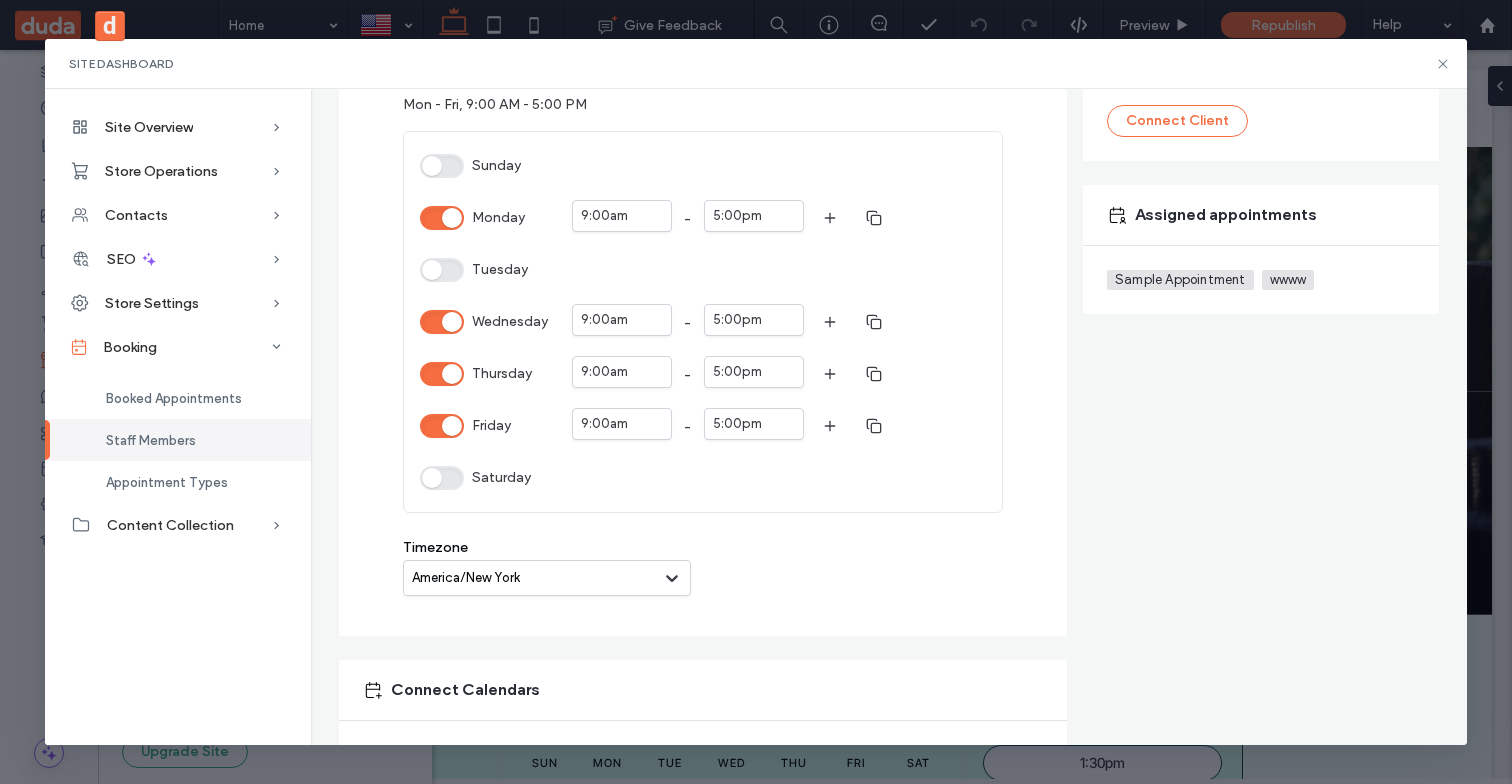 click on "Wednesday" at bounding box center [442, 322] 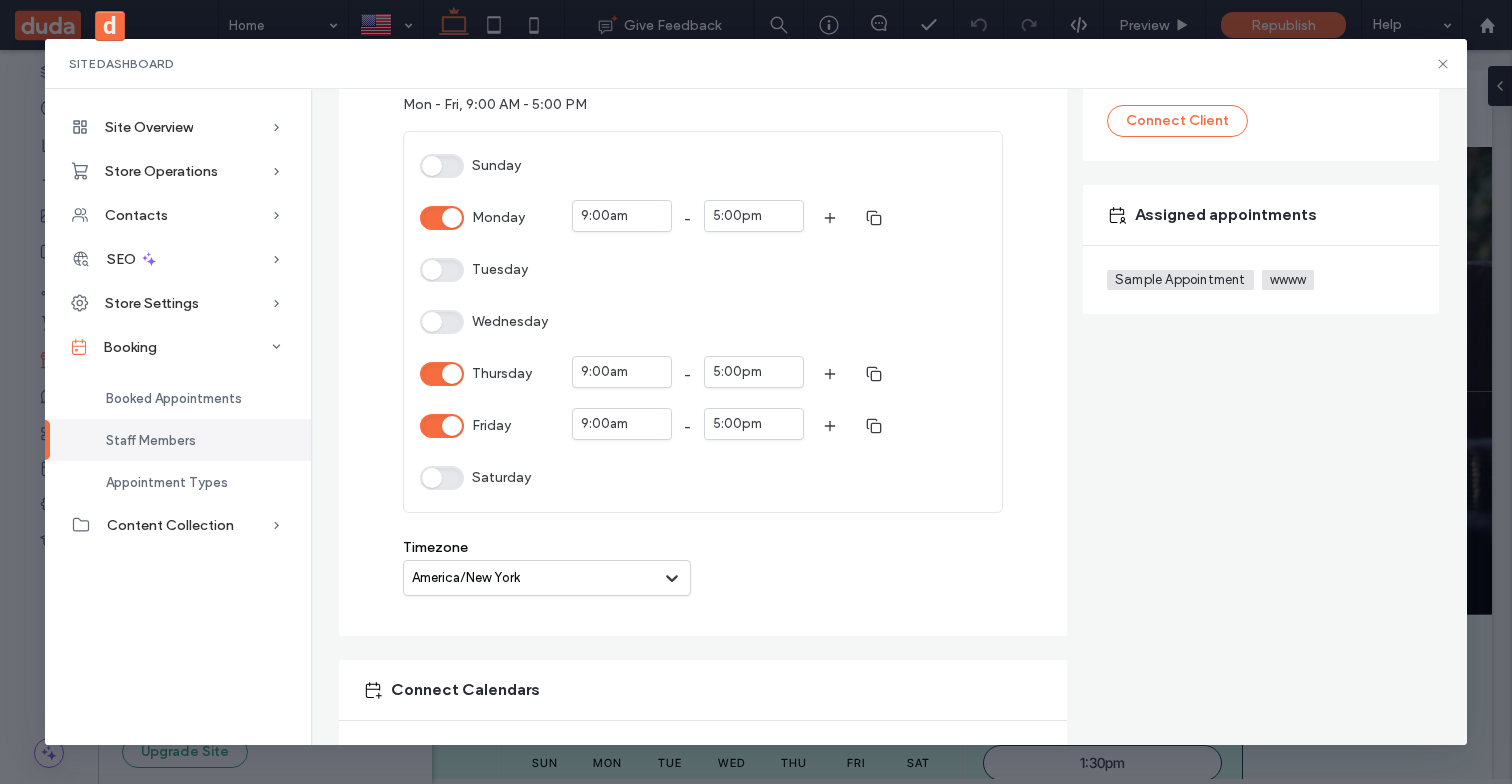 click on "Thursday" at bounding box center (442, 374) 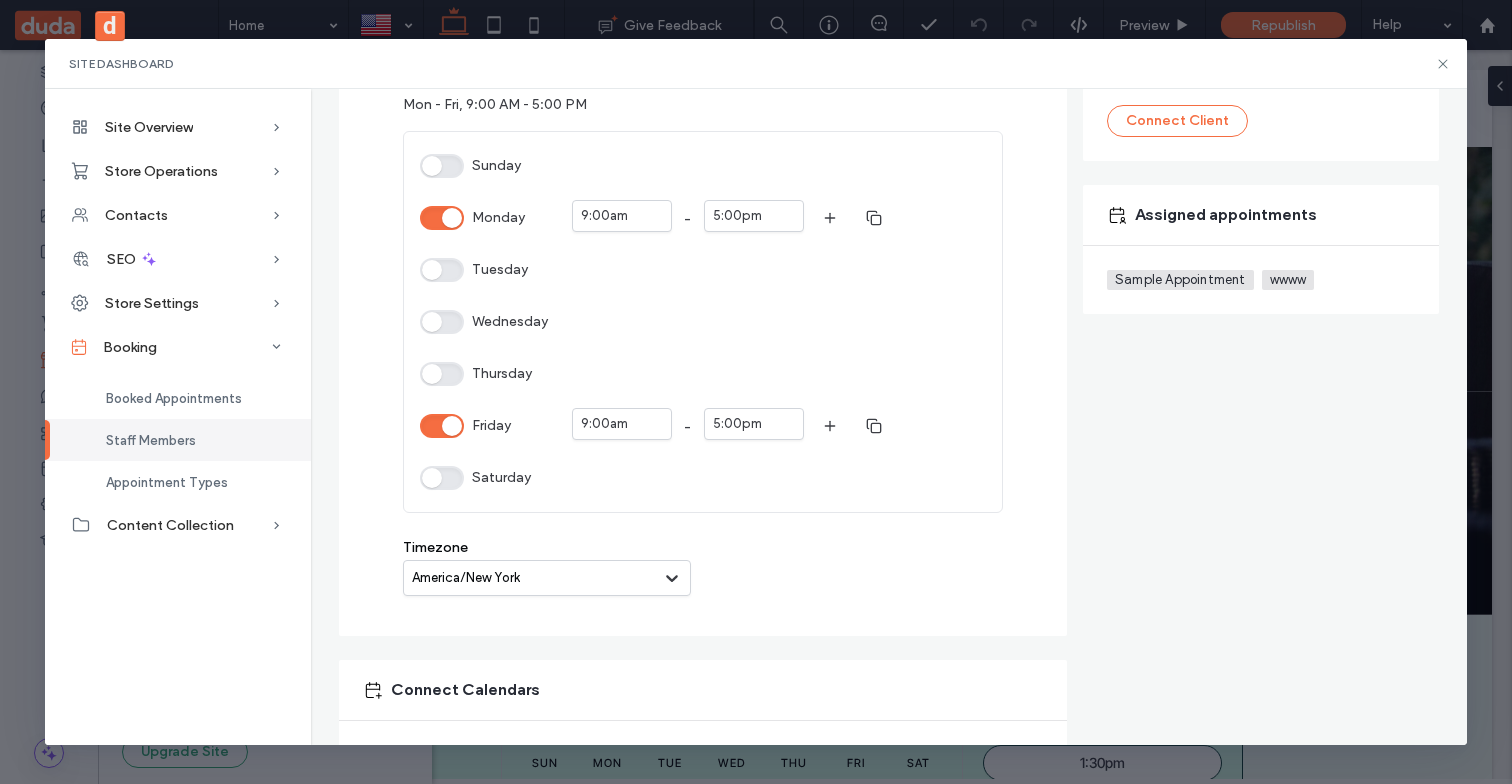 click on "Friday" at bounding box center [442, 426] 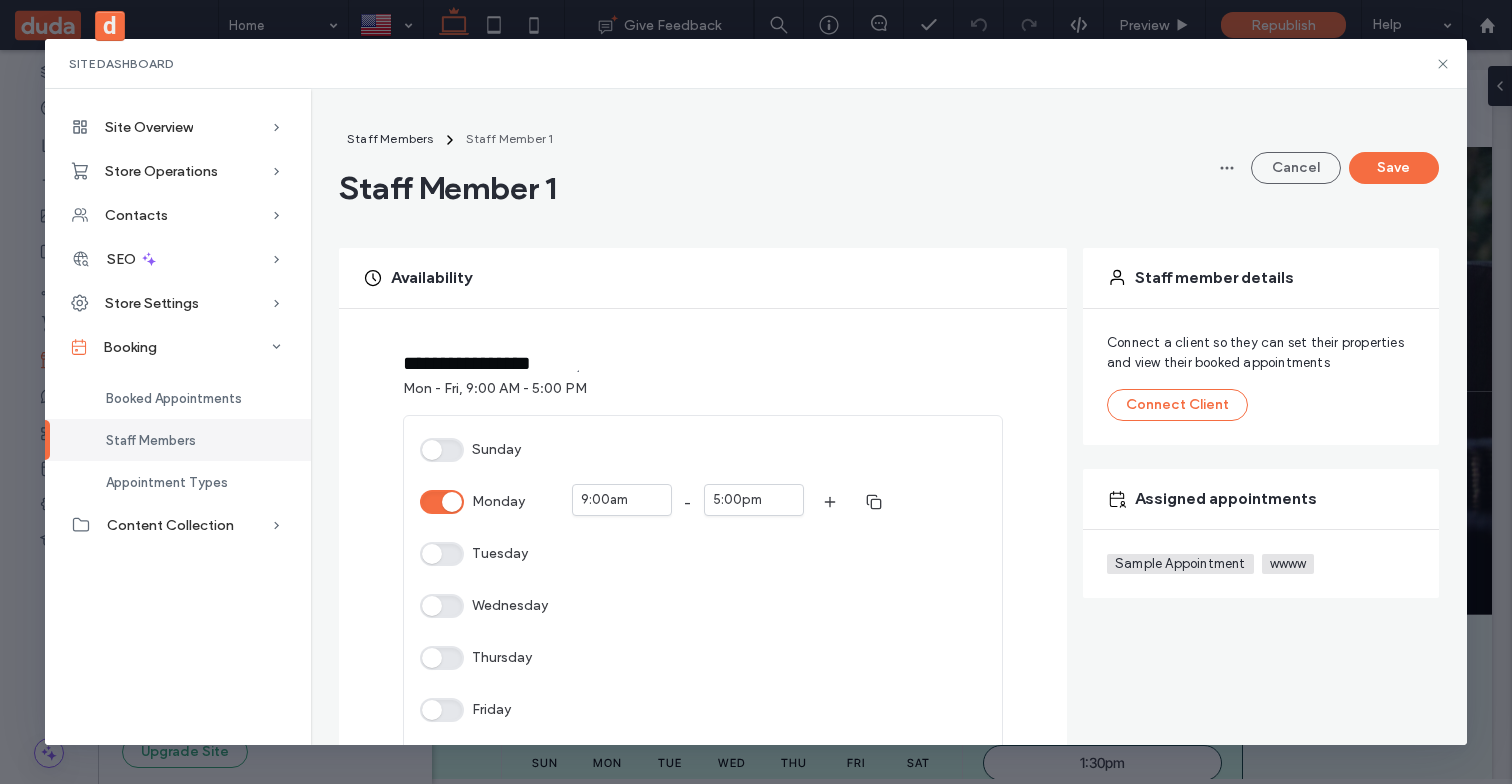 scroll, scrollTop: 0, scrollLeft: 0, axis: both 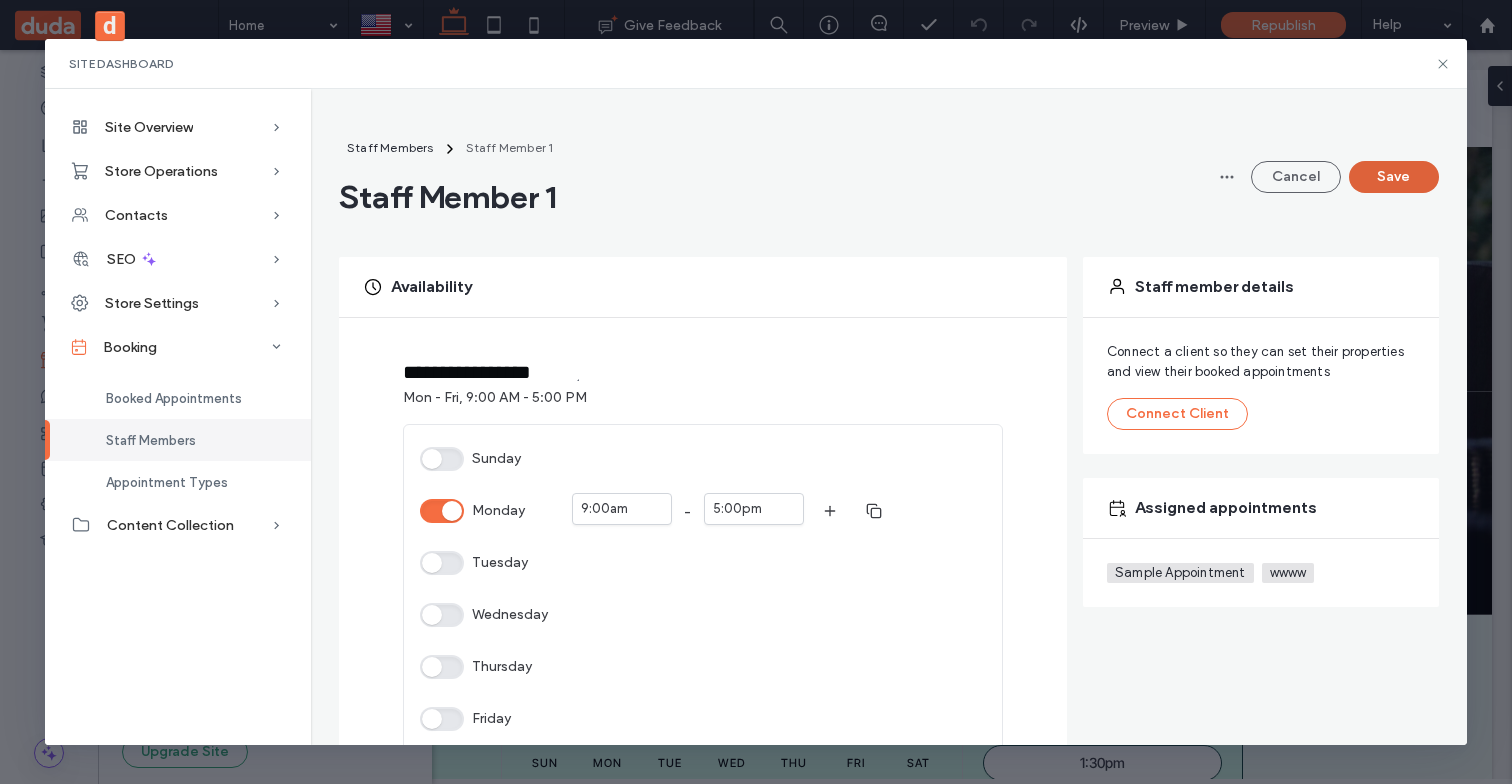 click on "Save" at bounding box center (1394, 177) 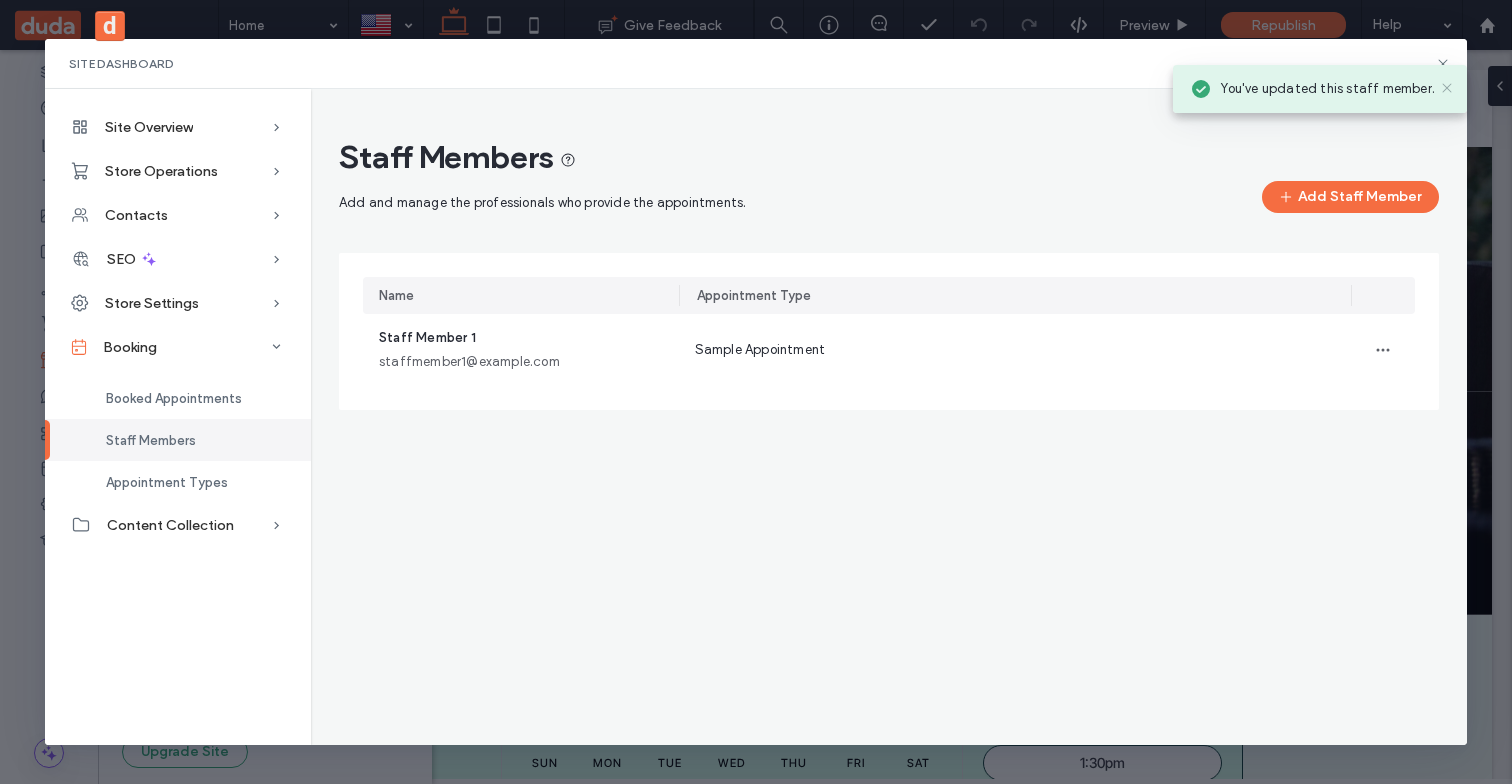 click 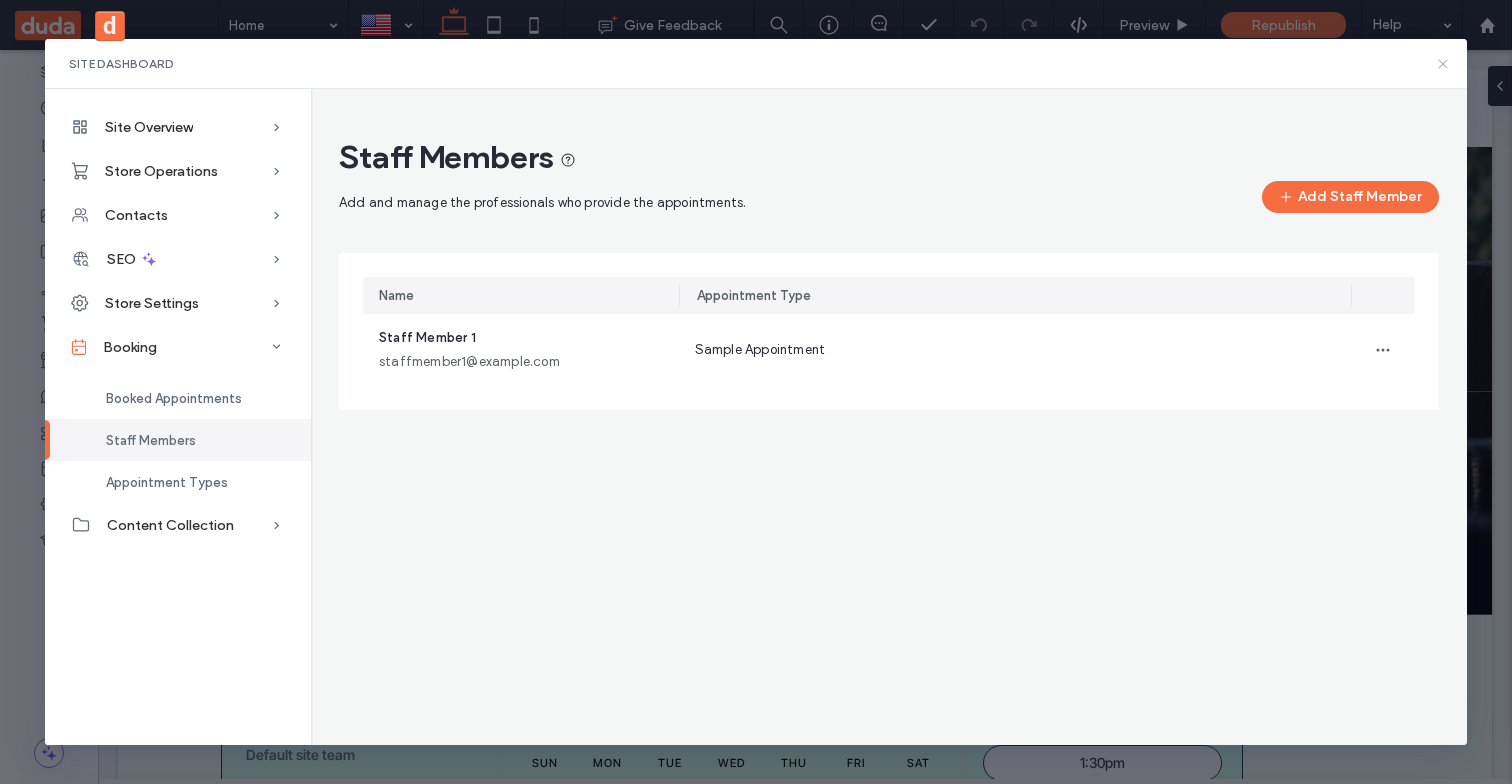 click 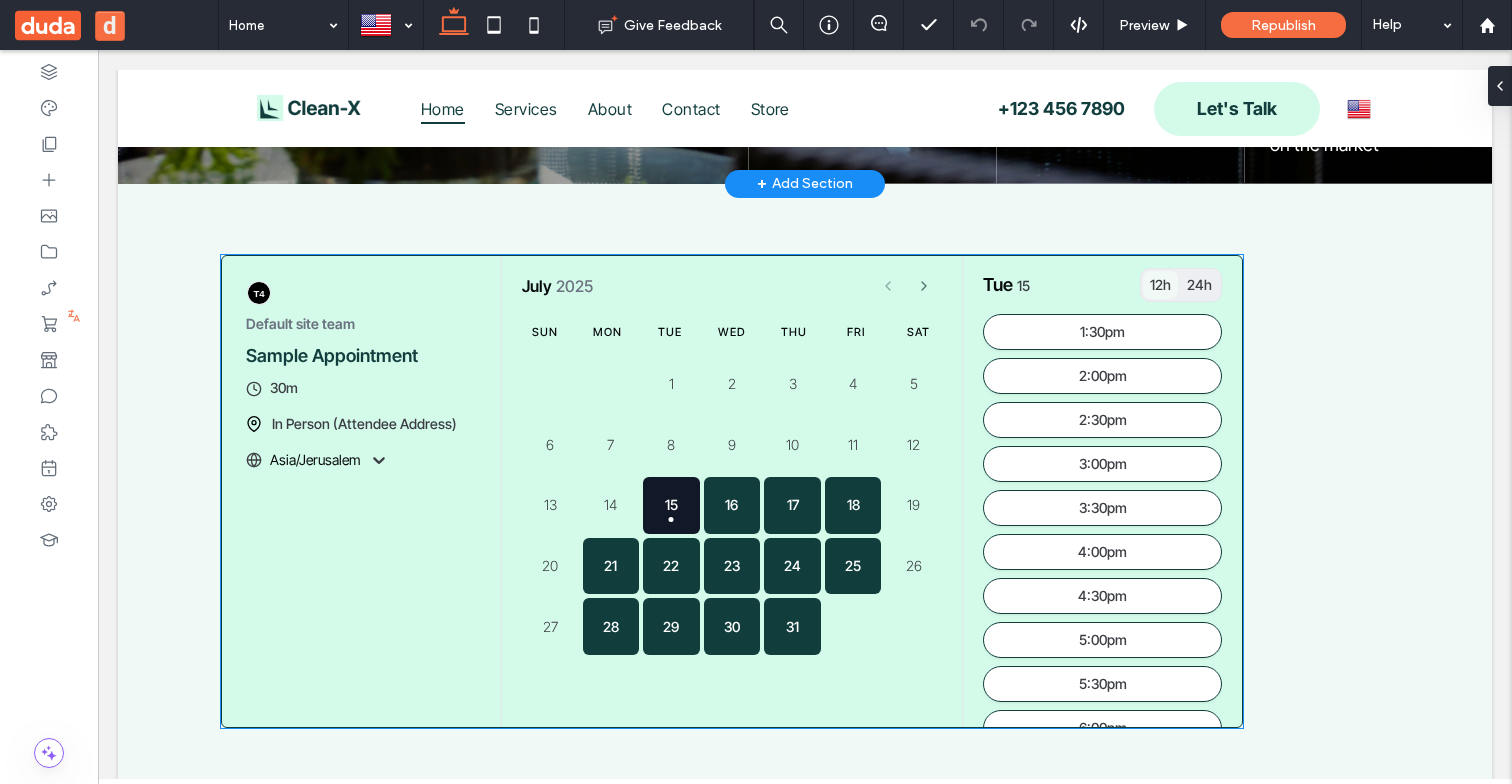 scroll, scrollTop: 691, scrollLeft: 0, axis: vertical 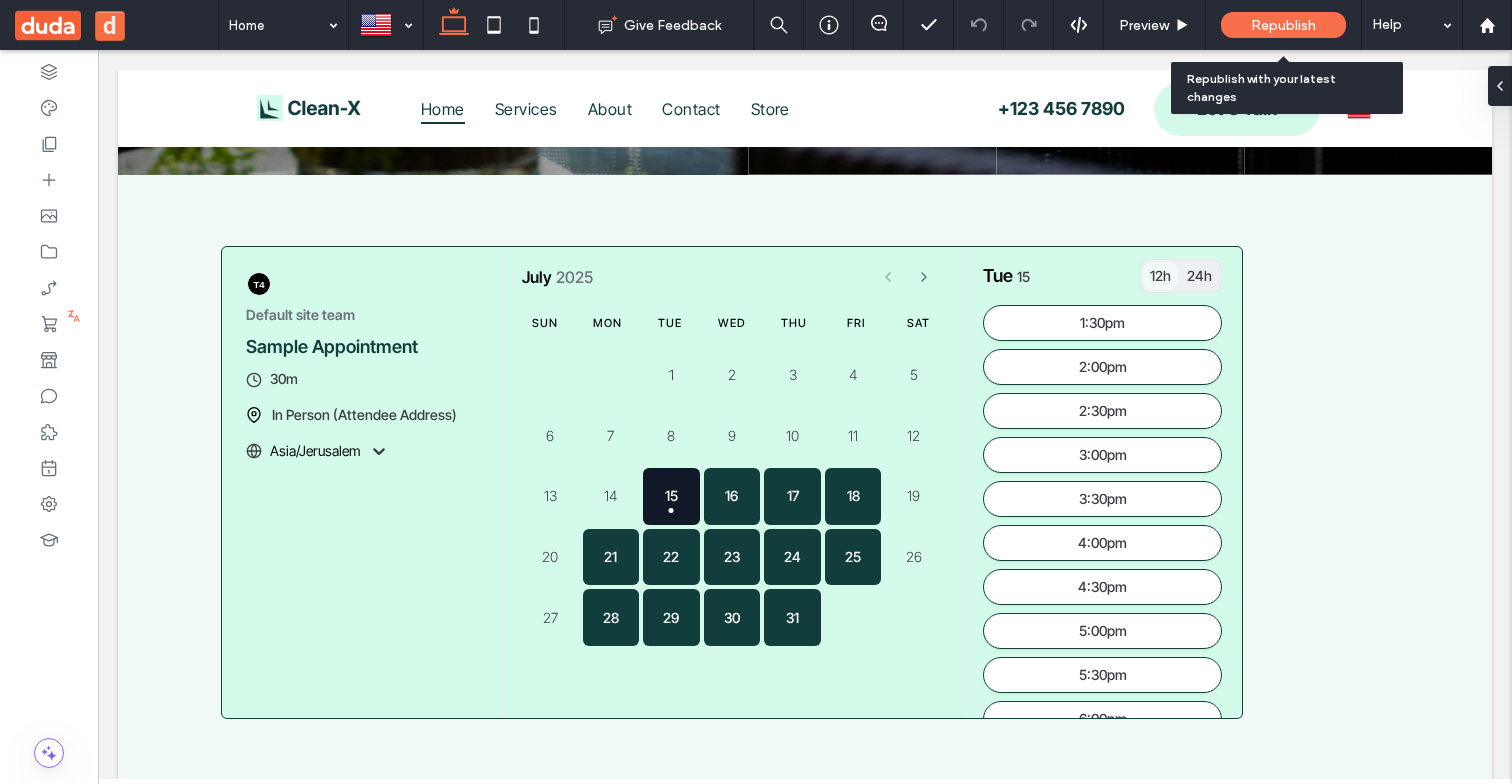 click on "Republish" at bounding box center [1283, 25] 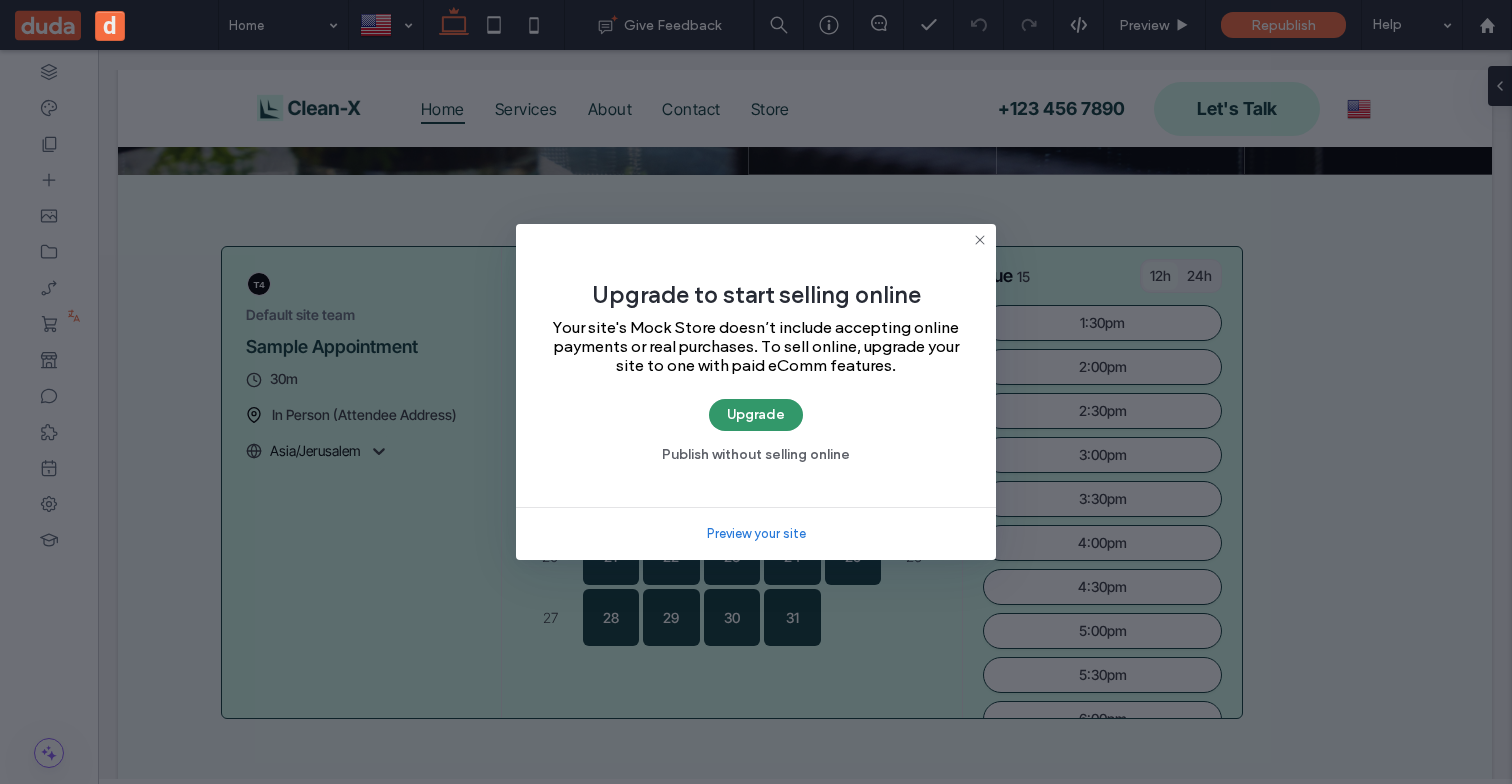 click on "Upgrade" at bounding box center [756, 415] 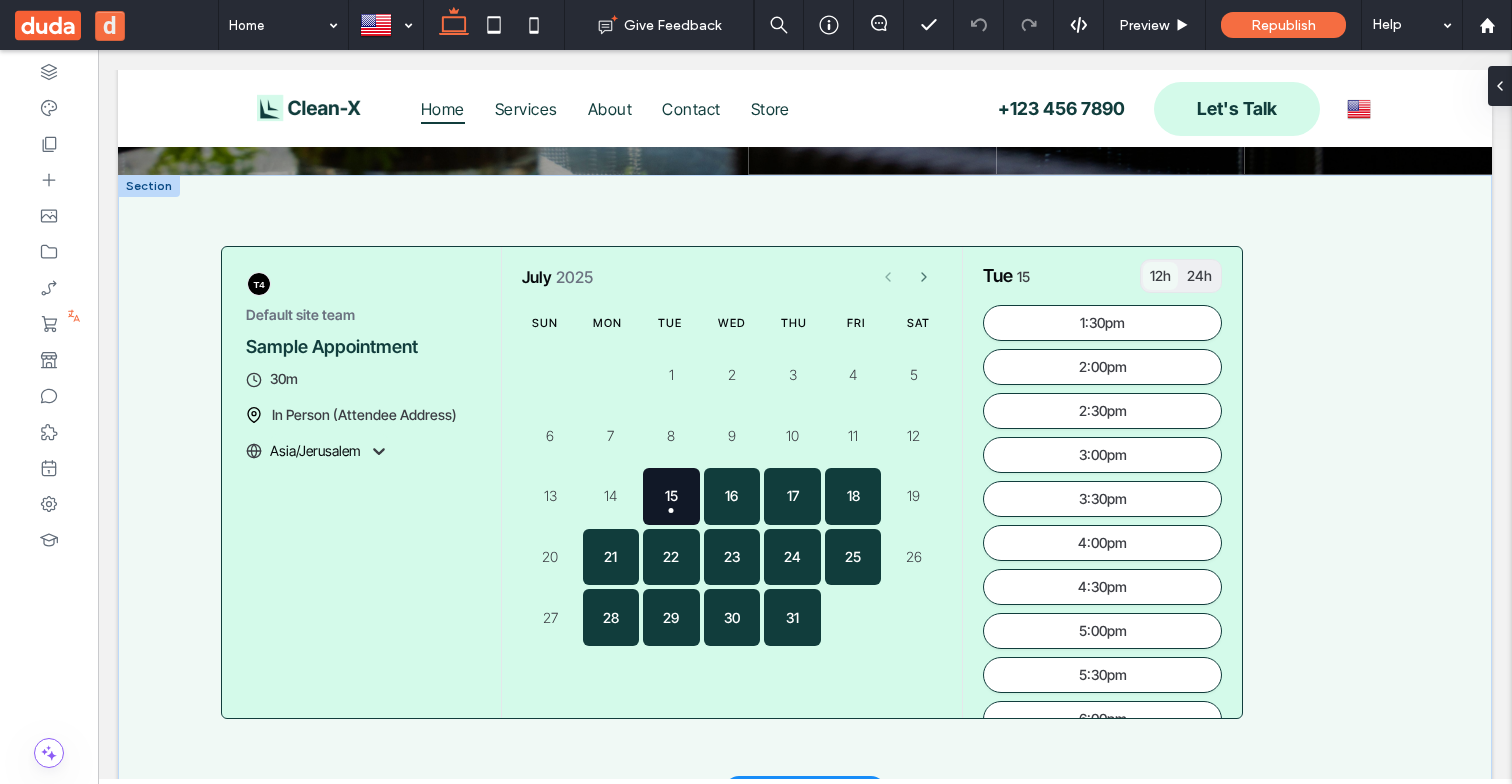 scroll, scrollTop: 779, scrollLeft: 0, axis: vertical 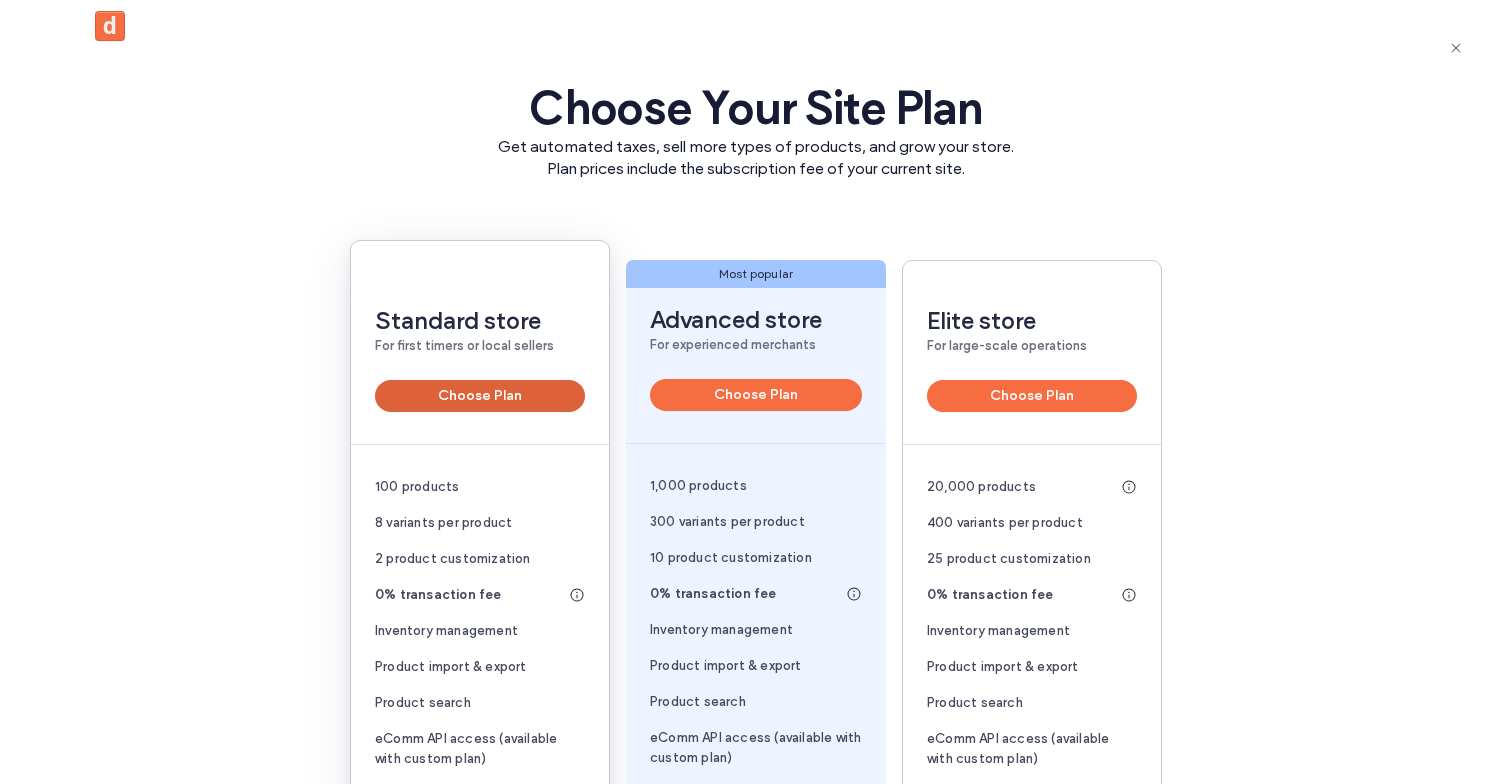 click on "Choose Plan" at bounding box center [480, 396] 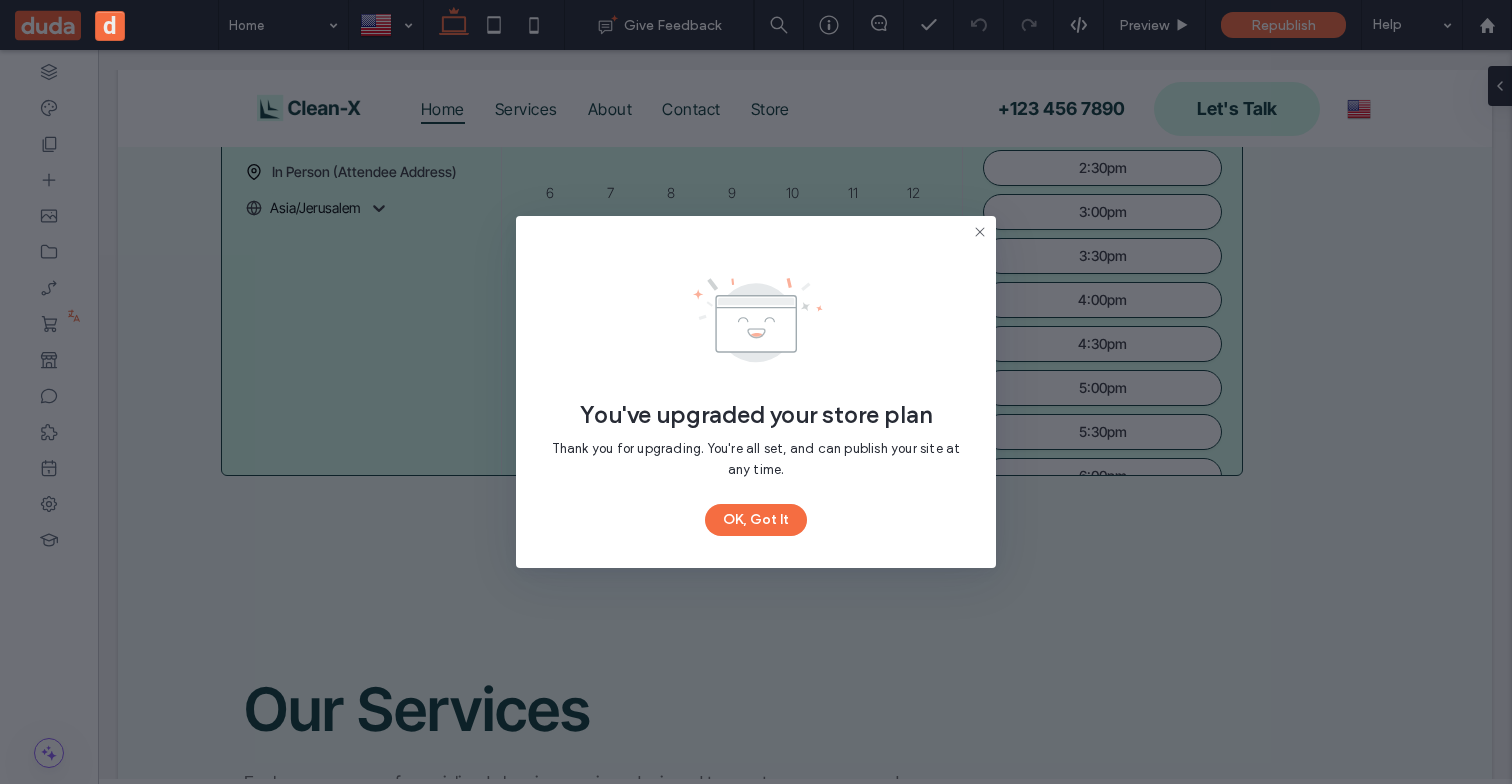 scroll, scrollTop: 920, scrollLeft: 0, axis: vertical 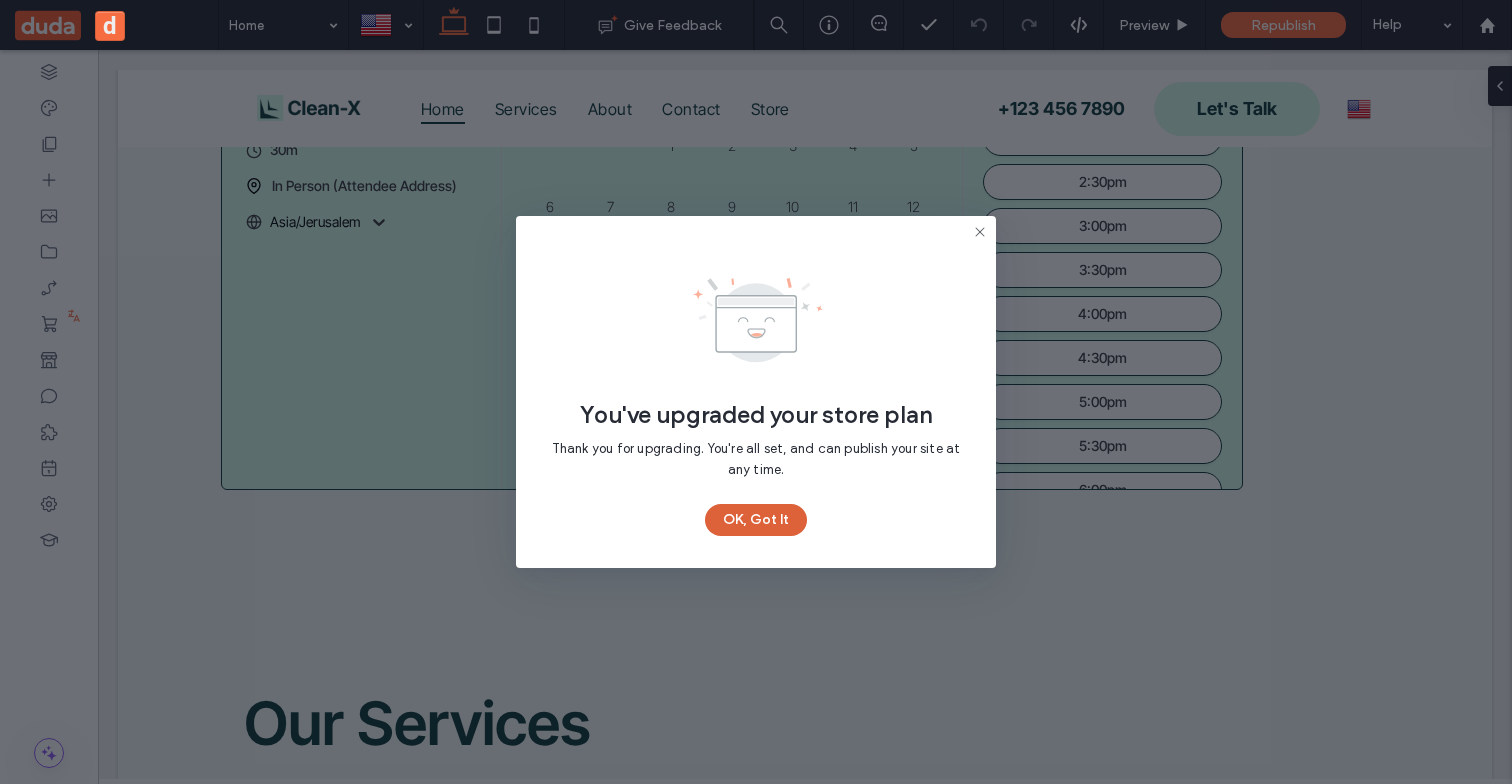 click on "OK, Got It" at bounding box center (756, 520) 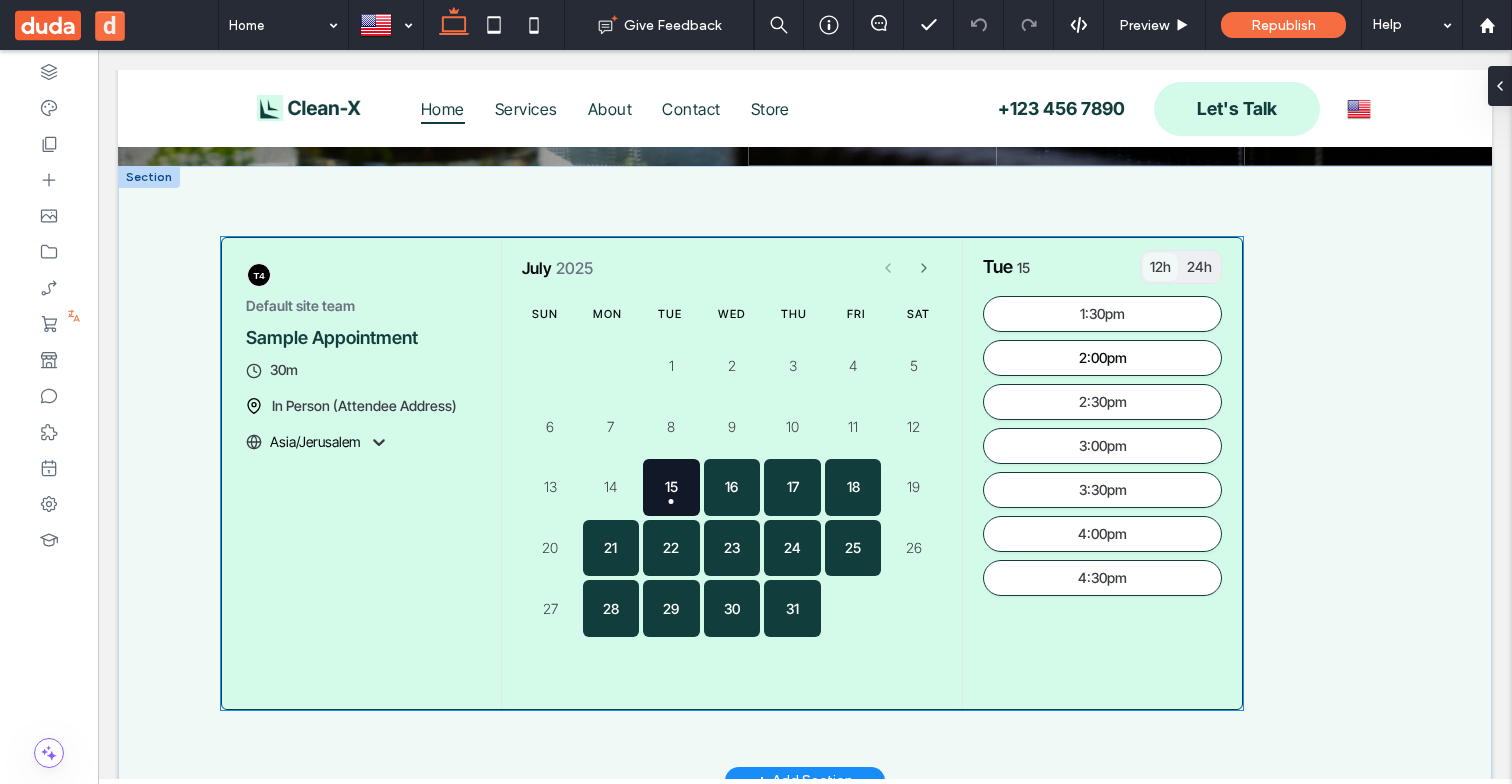 scroll, scrollTop: 692, scrollLeft: 0, axis: vertical 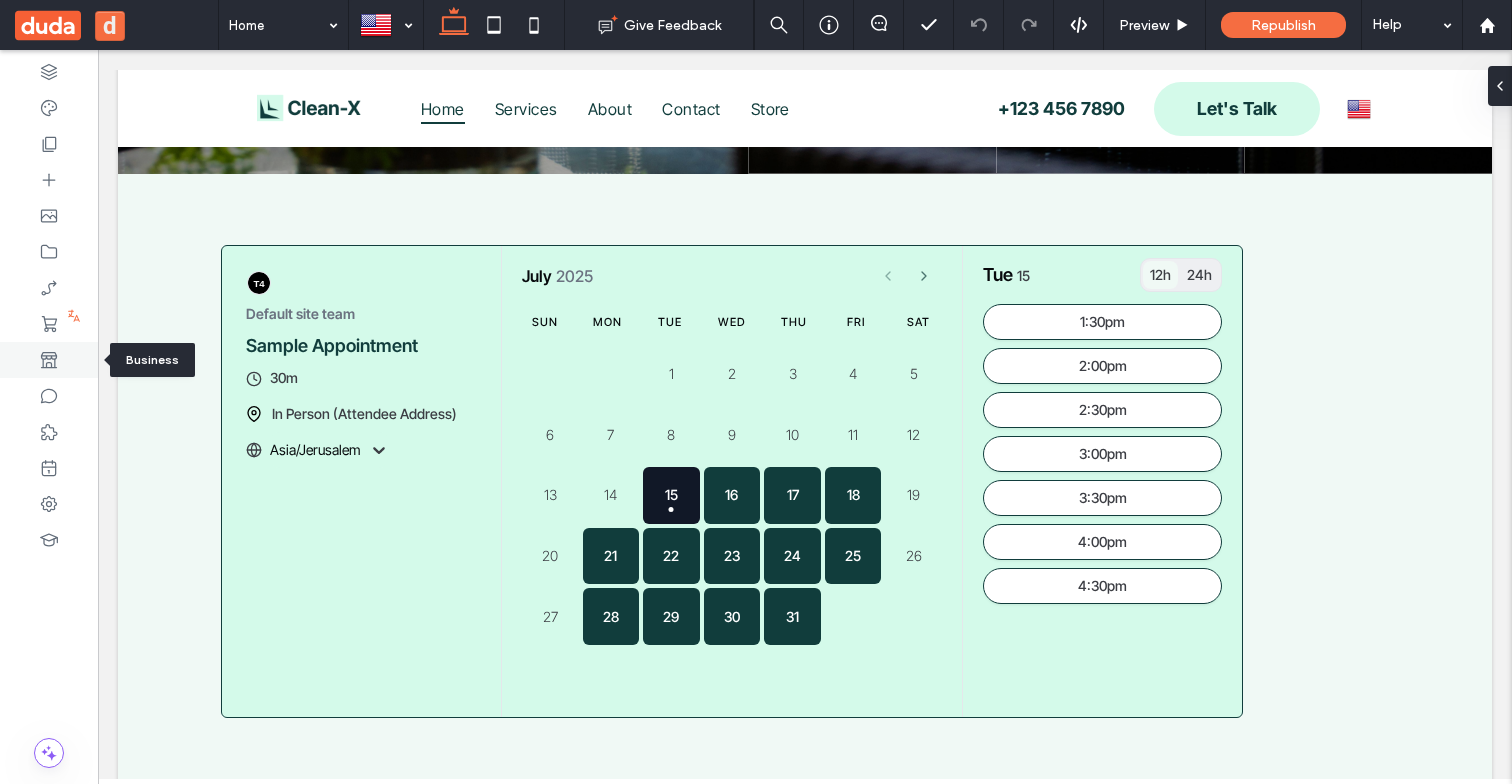click 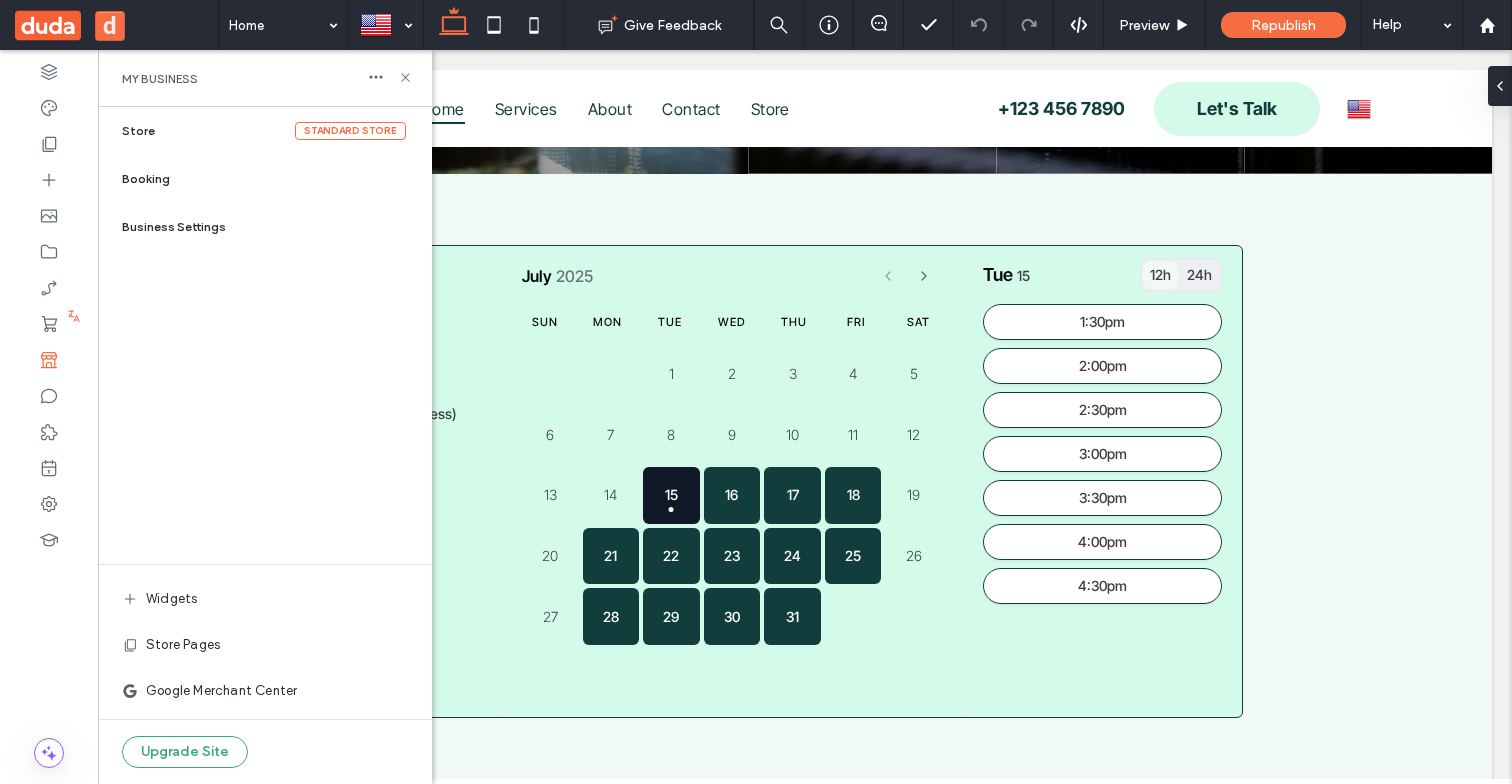 click on "Booking" at bounding box center (277, 179) 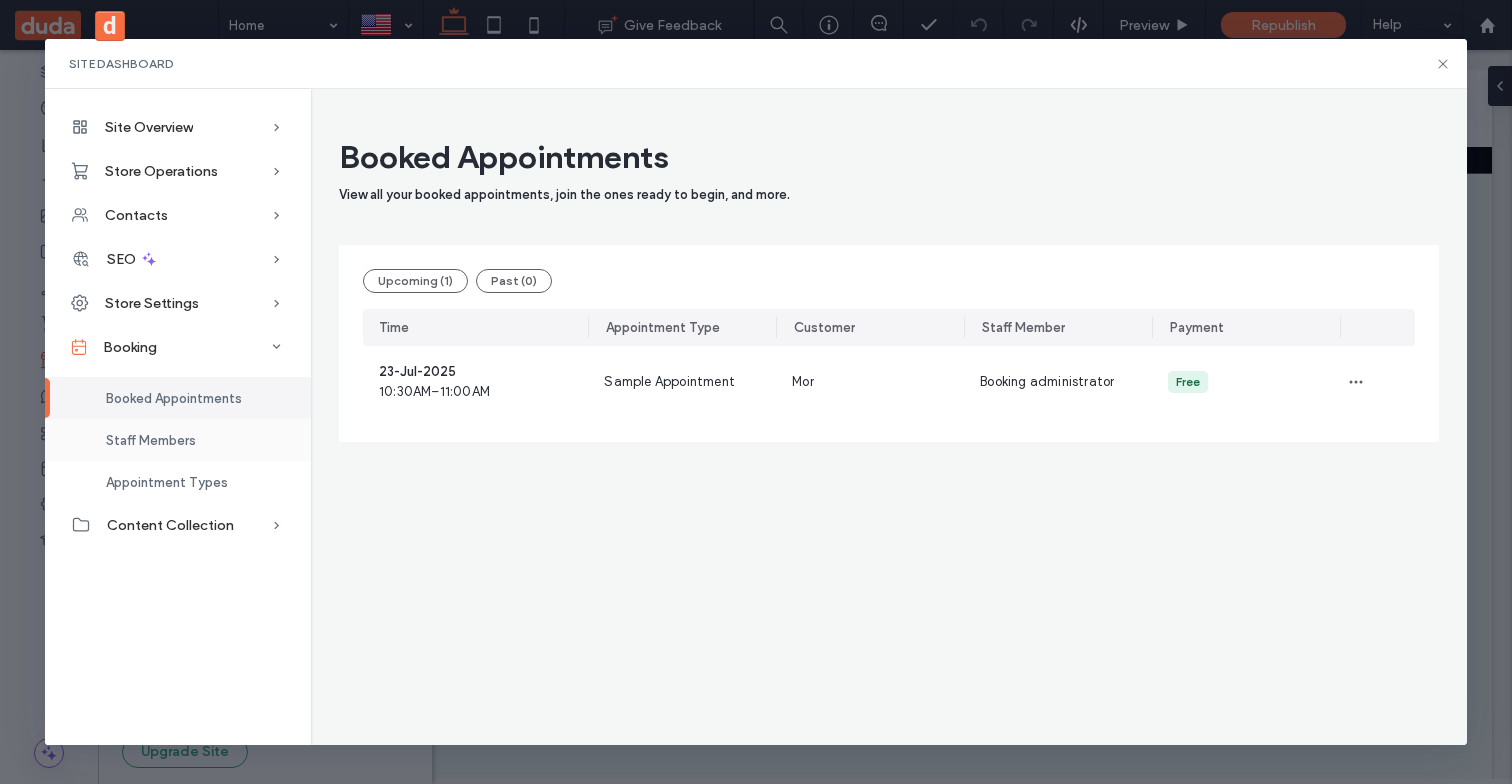 click on "Staff Members" at bounding box center [178, 440] 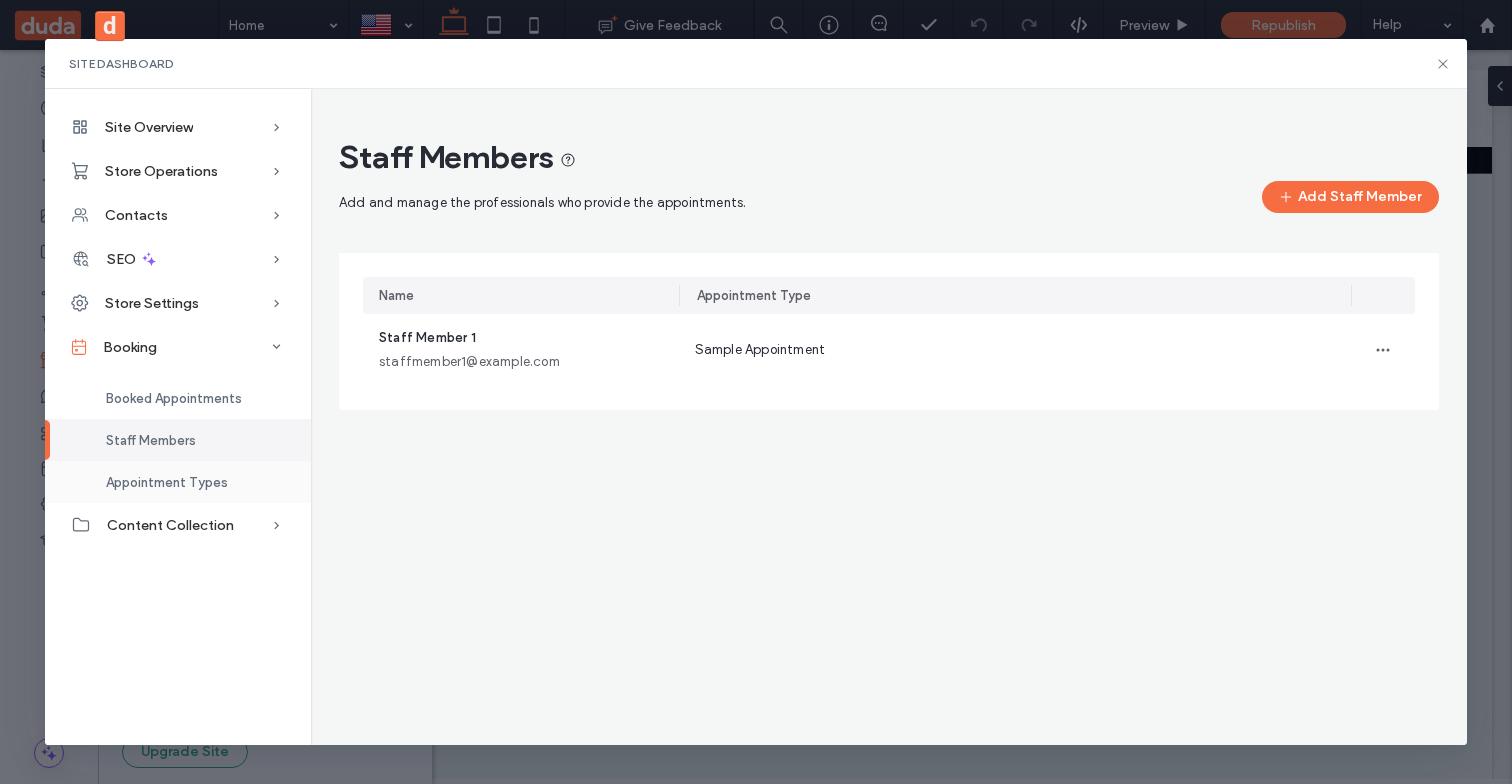 click on "Appointment Types" at bounding box center [178, 482] 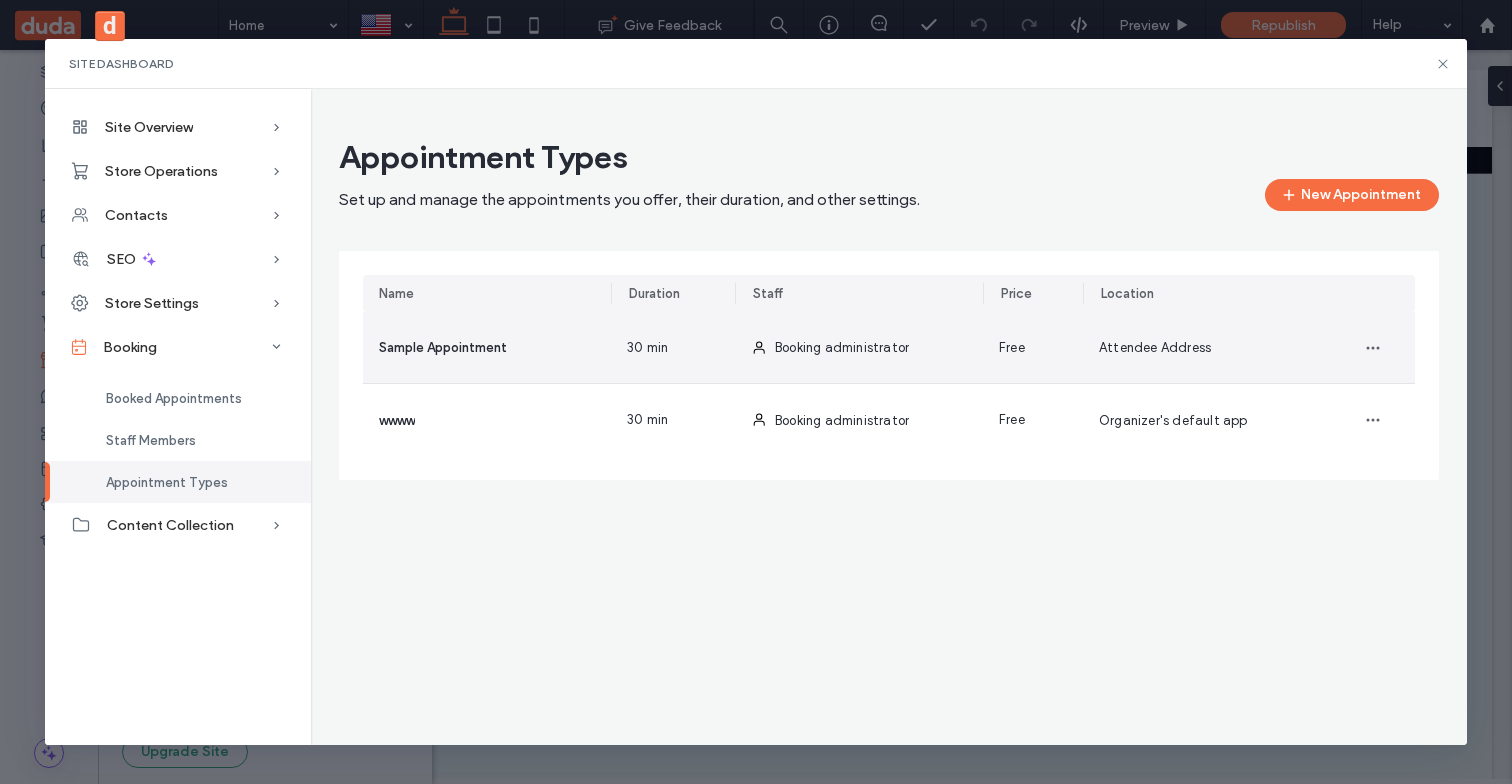 click on "Sample Appointment" at bounding box center (487, 347) 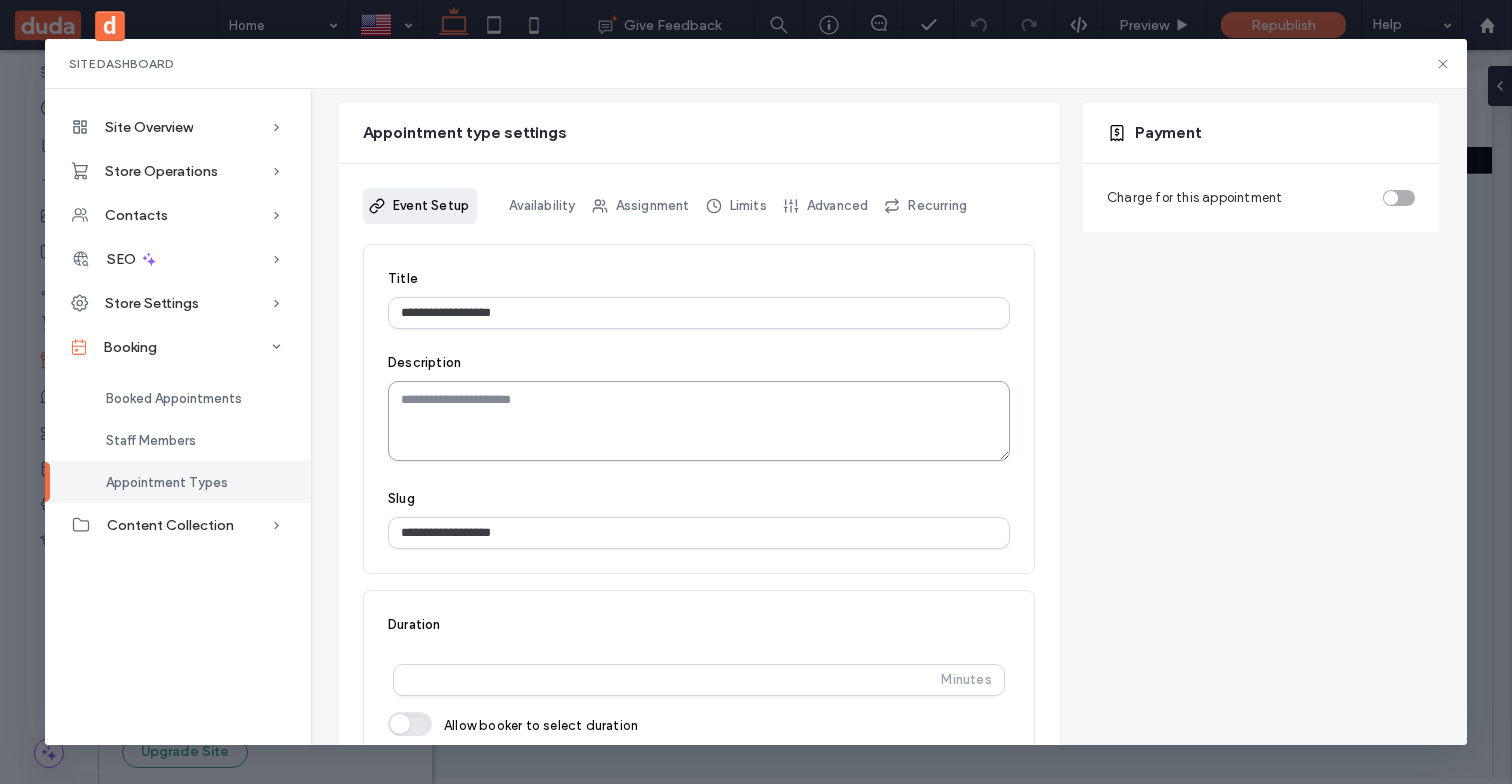 scroll, scrollTop: 159, scrollLeft: 0, axis: vertical 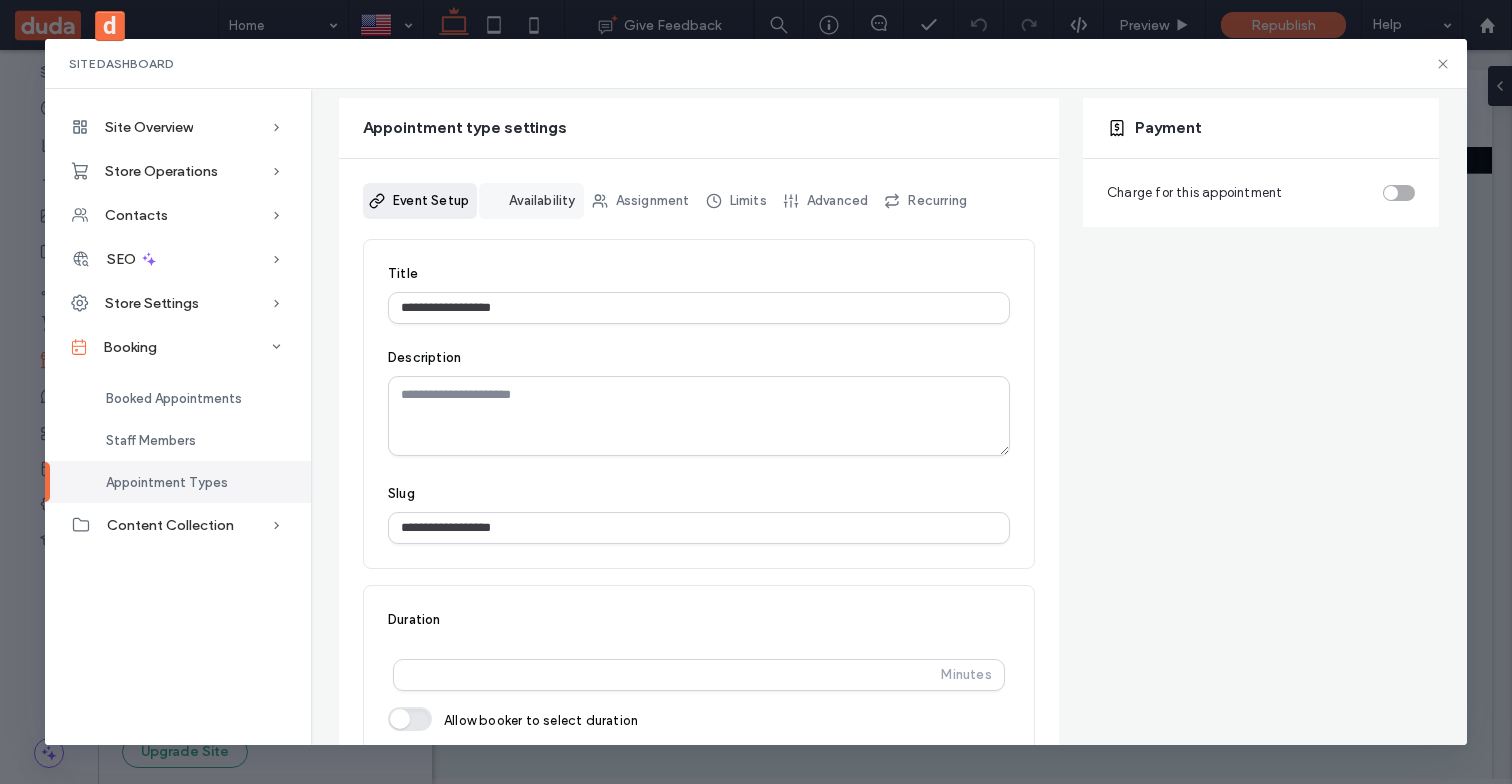 click on "Availability" at bounding box center [531, 201] 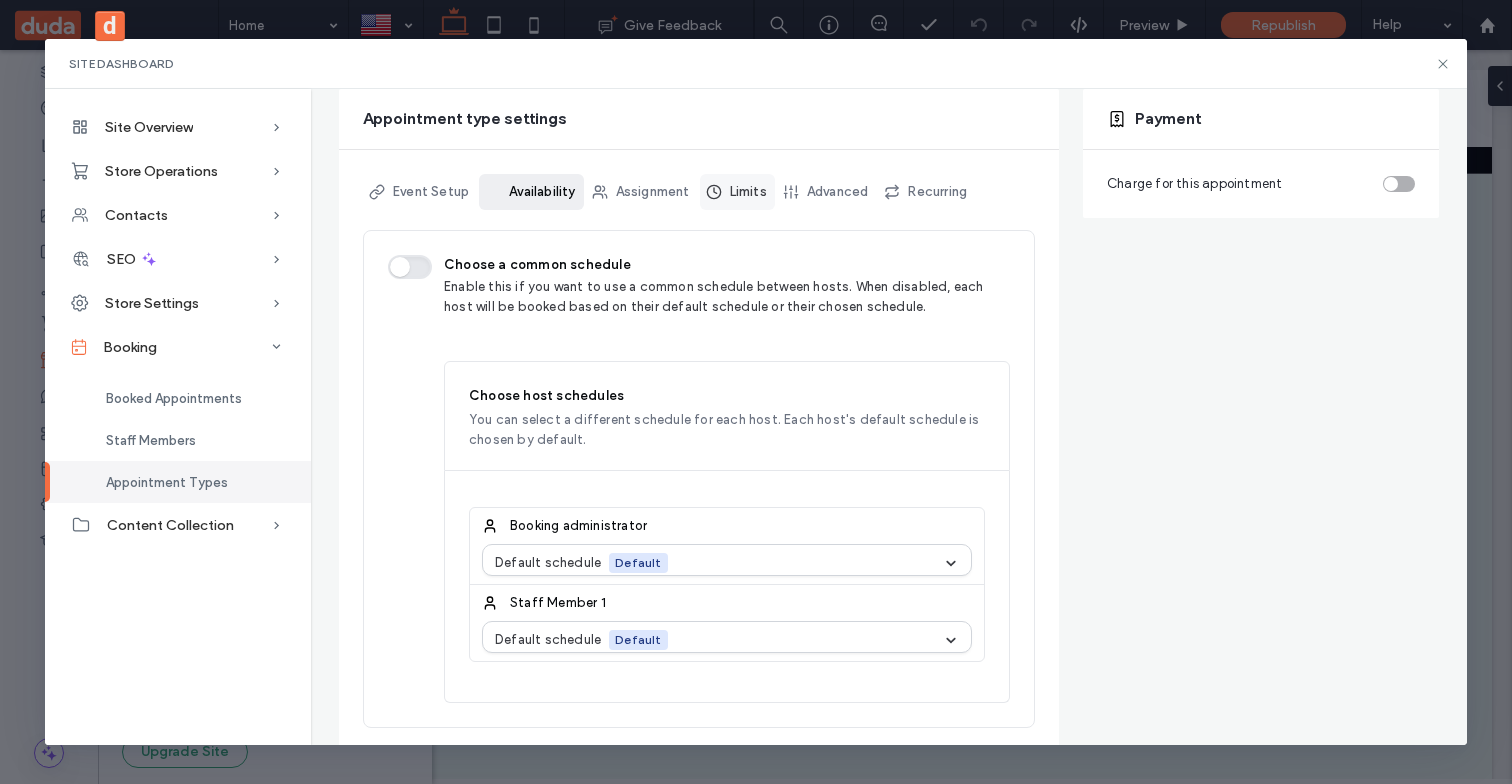 scroll, scrollTop: 128, scrollLeft: 0, axis: vertical 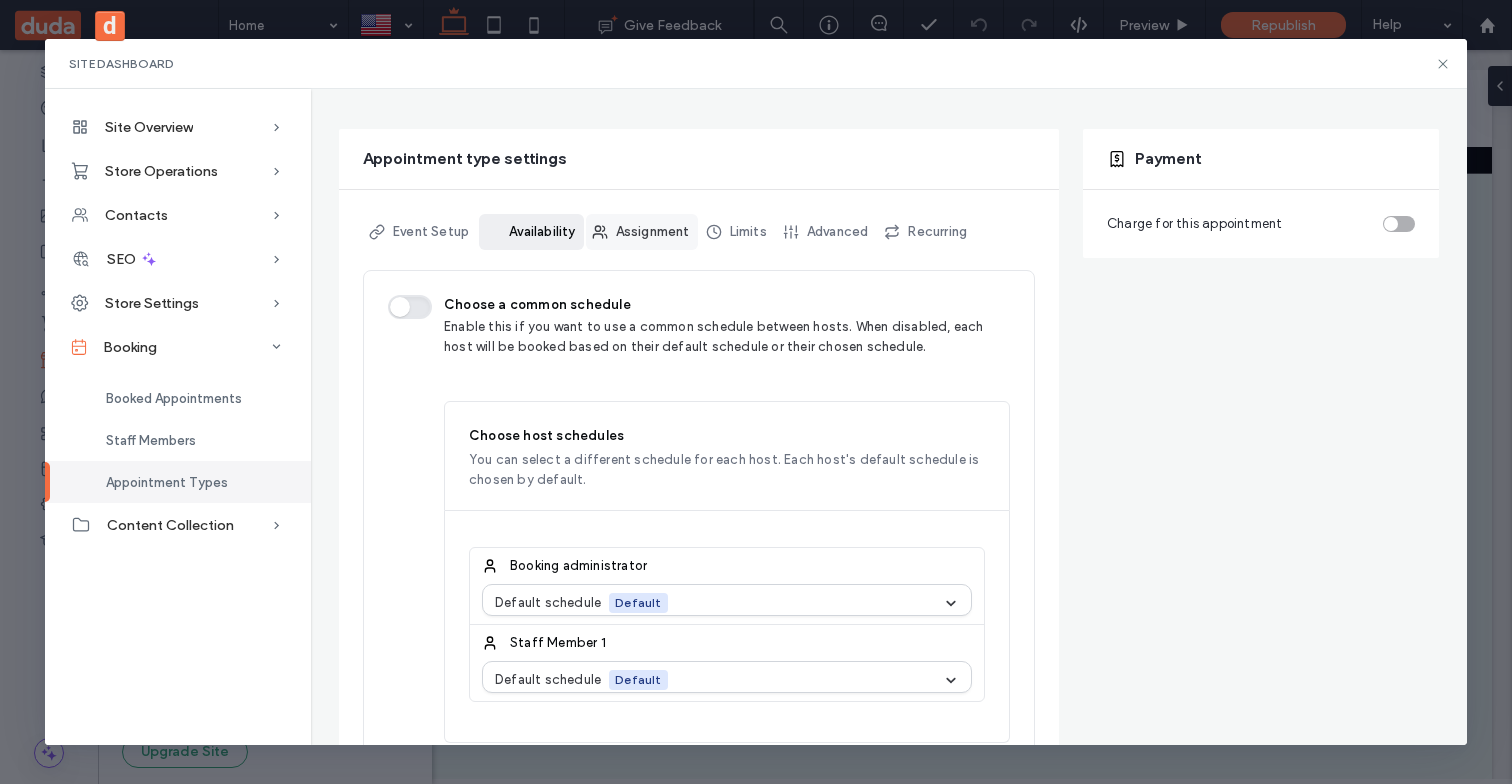 click on "Assignment" at bounding box center (642, 232) 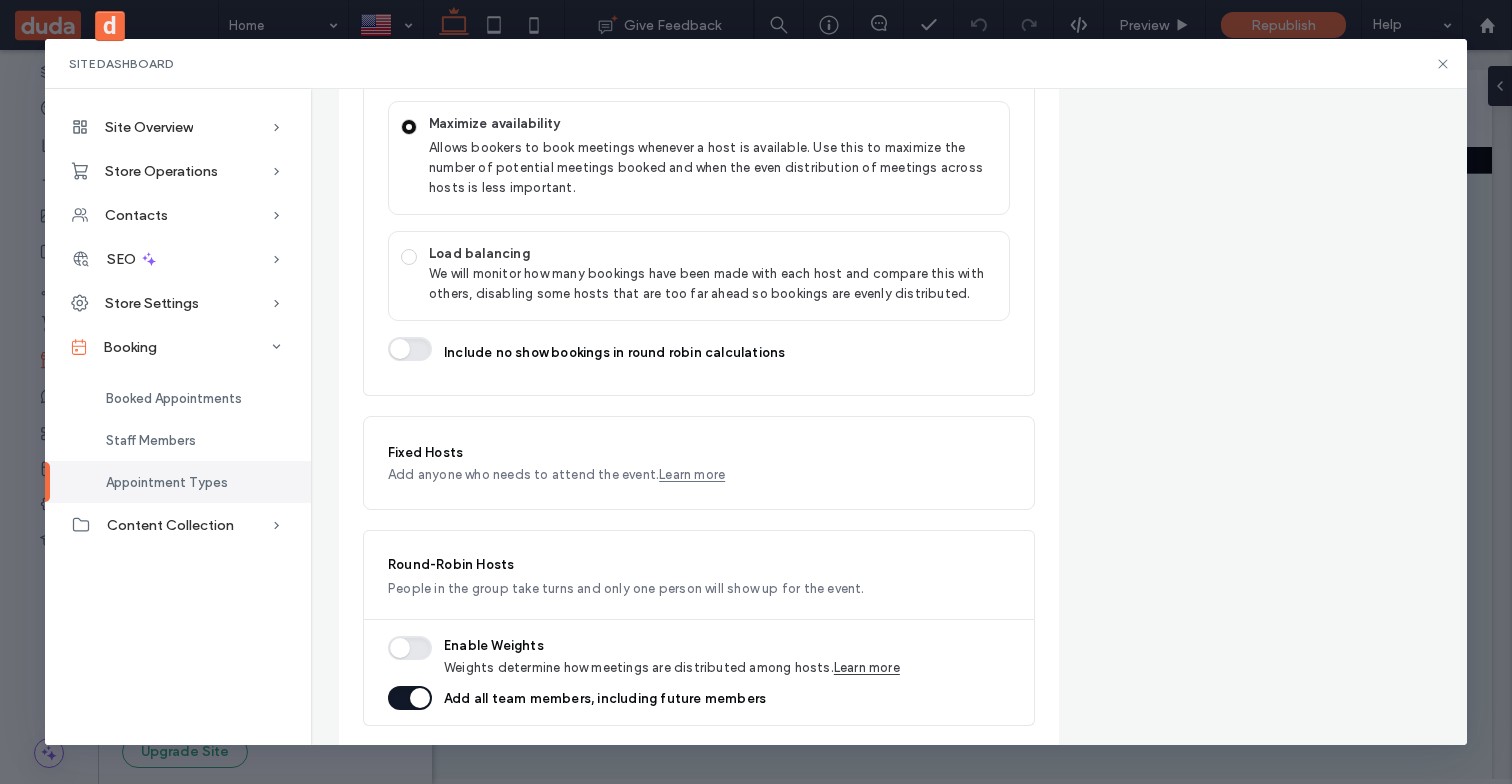 scroll, scrollTop: 670, scrollLeft: 0, axis: vertical 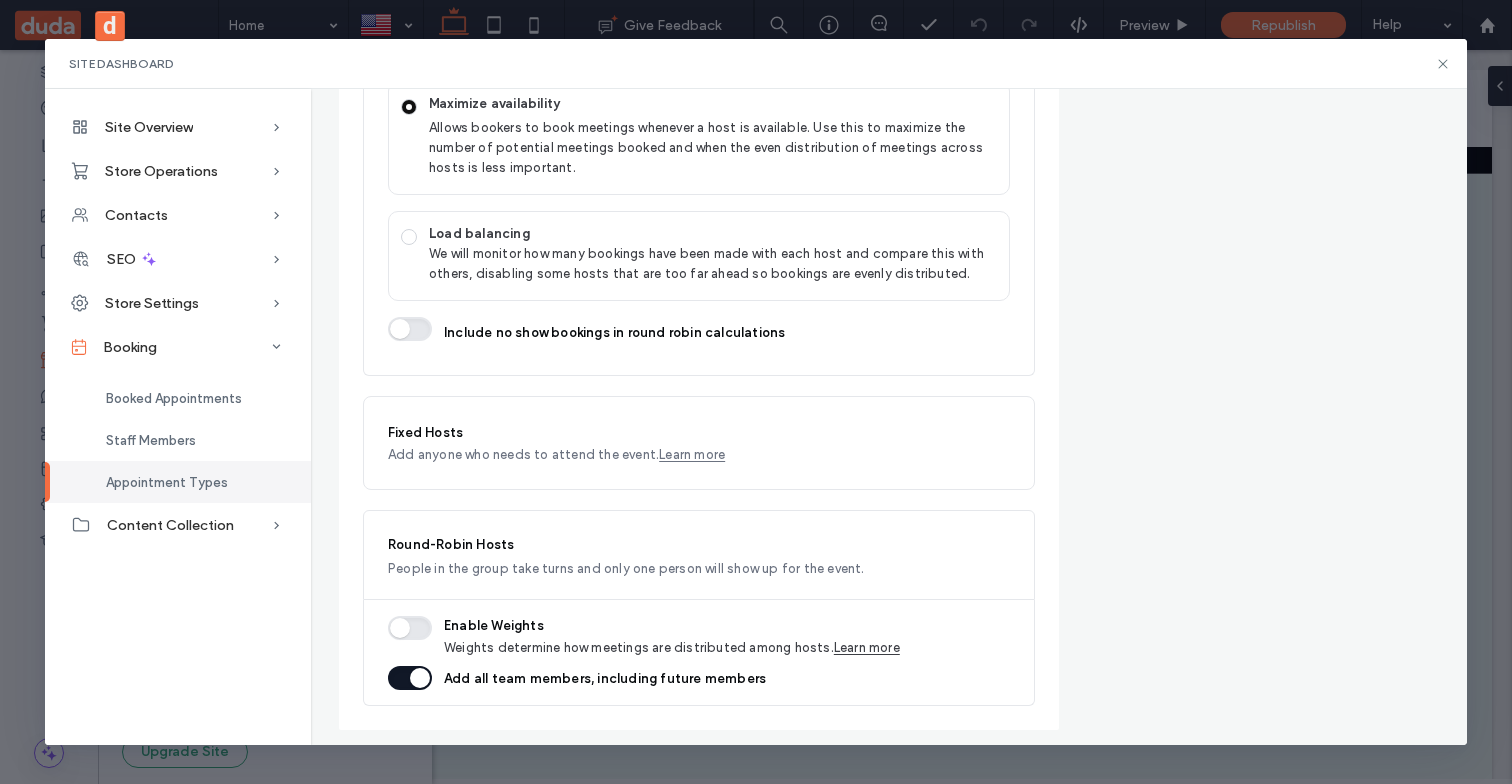 click at bounding box center [410, 678] 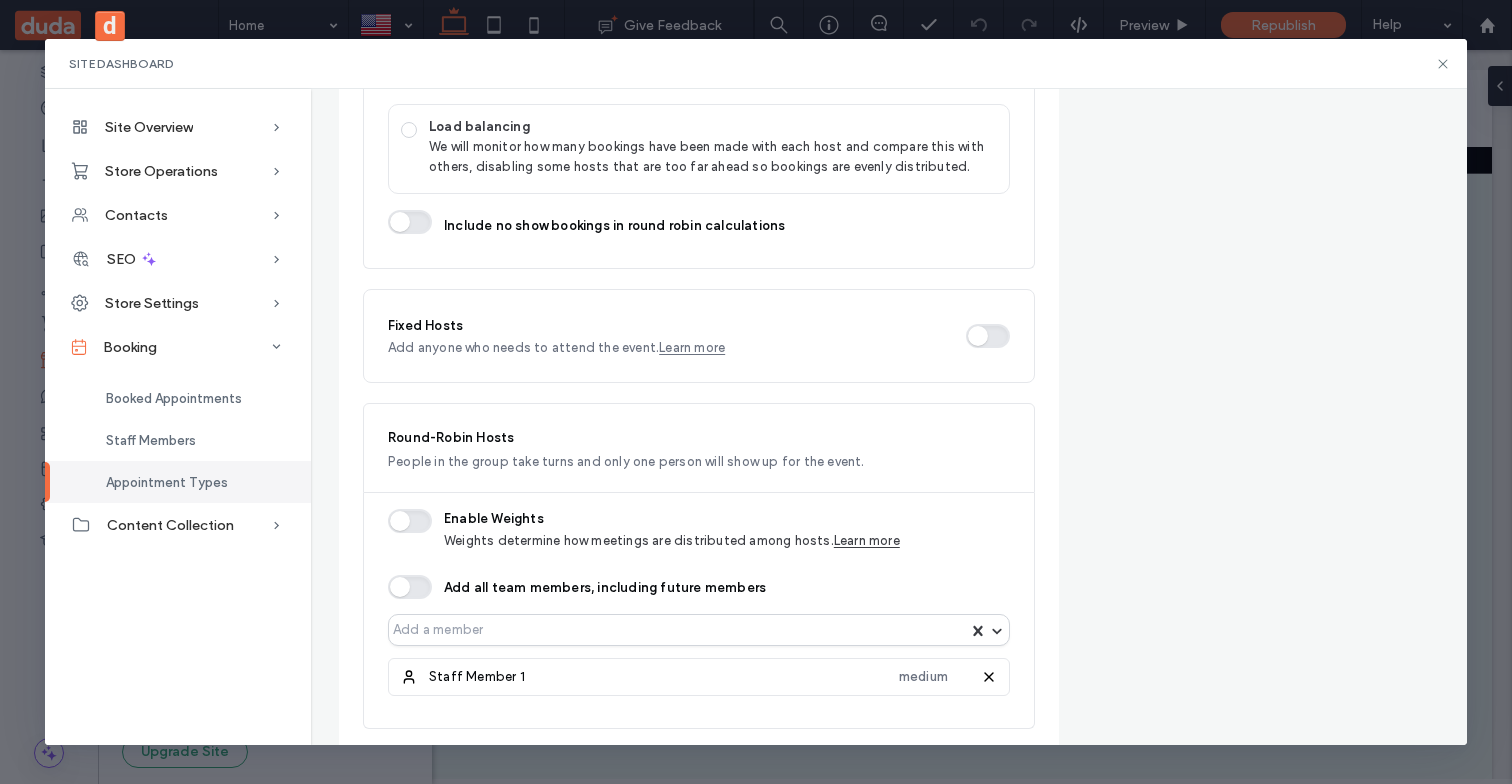 scroll, scrollTop: 800, scrollLeft: 0, axis: vertical 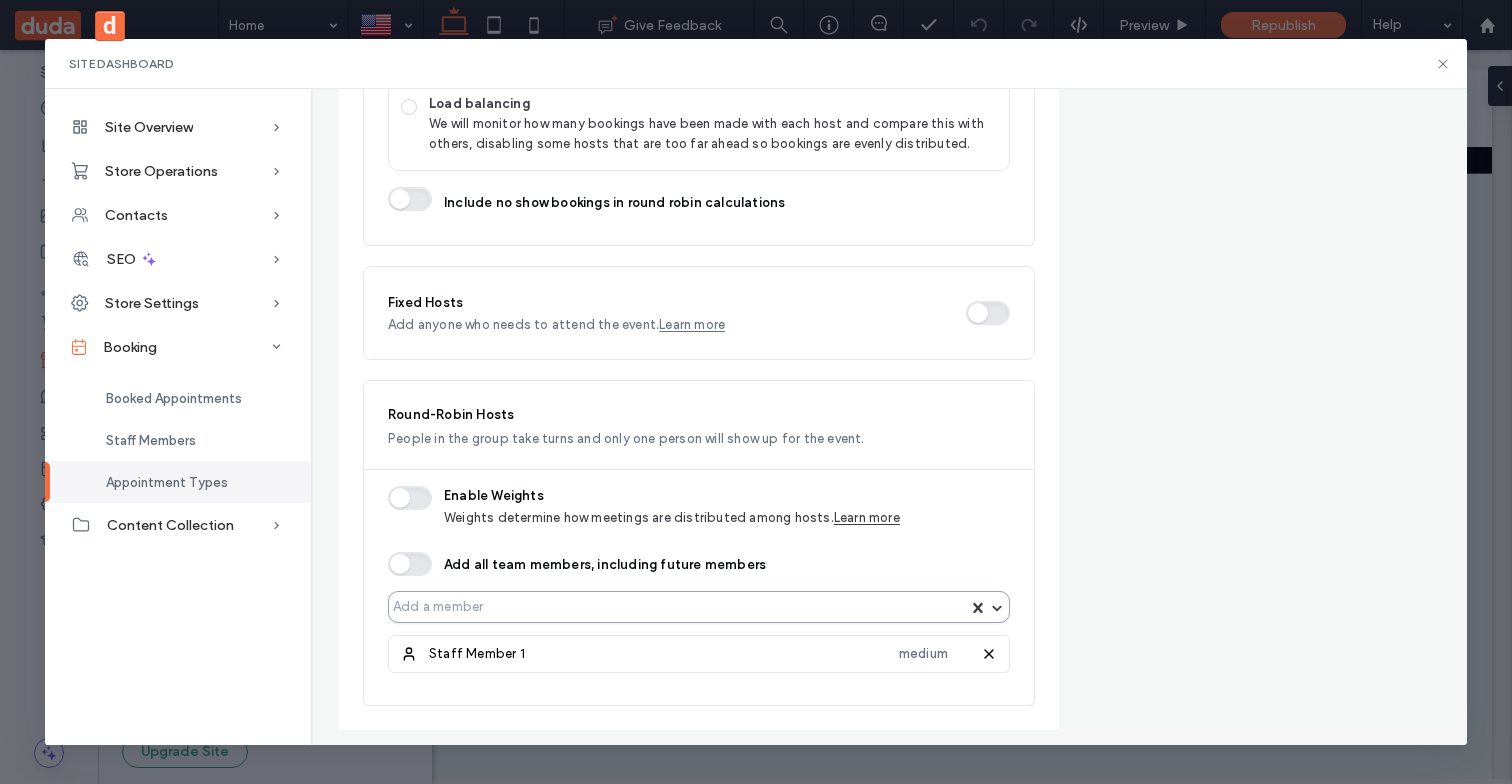 click on "Add a member" at bounding box center [680, 607] 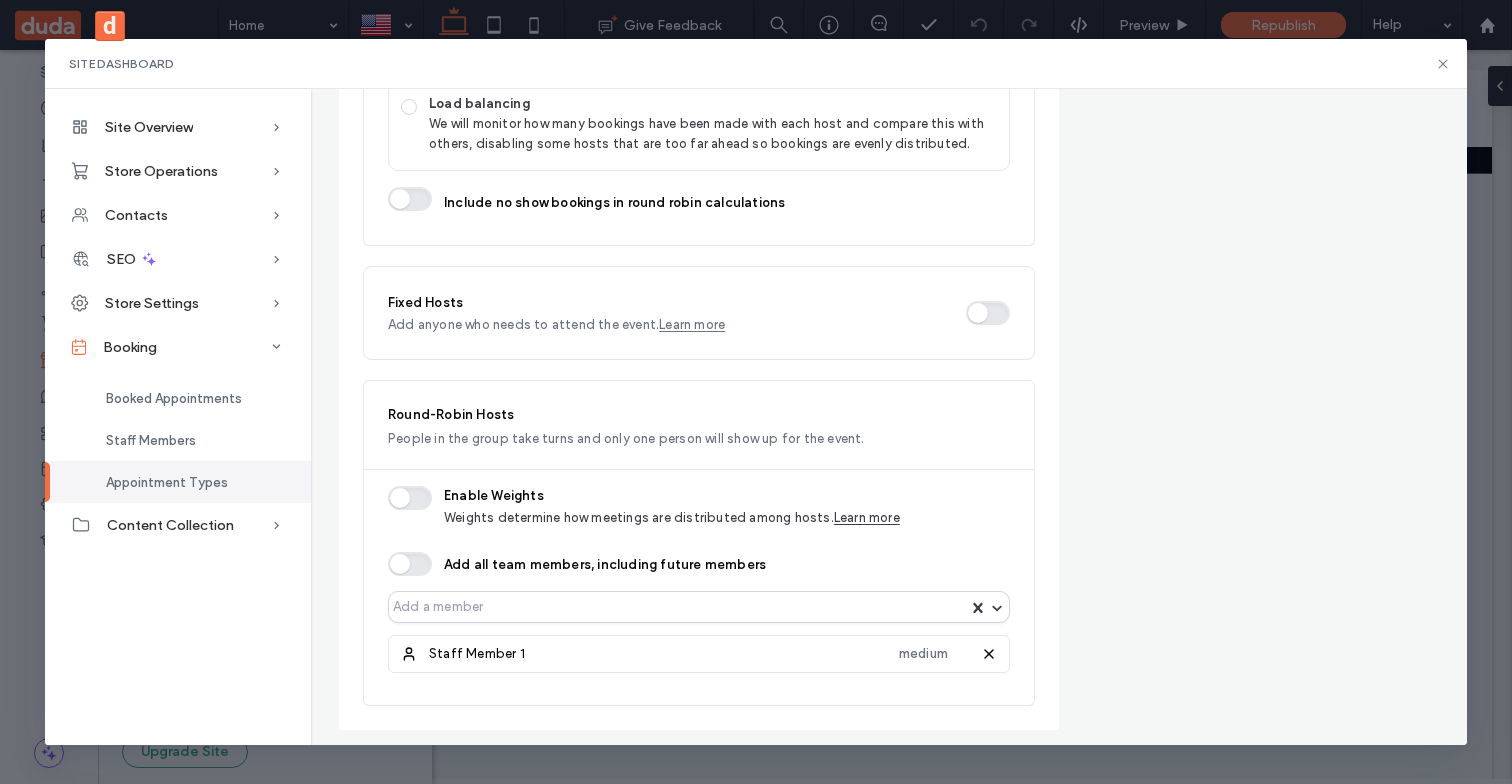 click at bounding box center (410, 564) 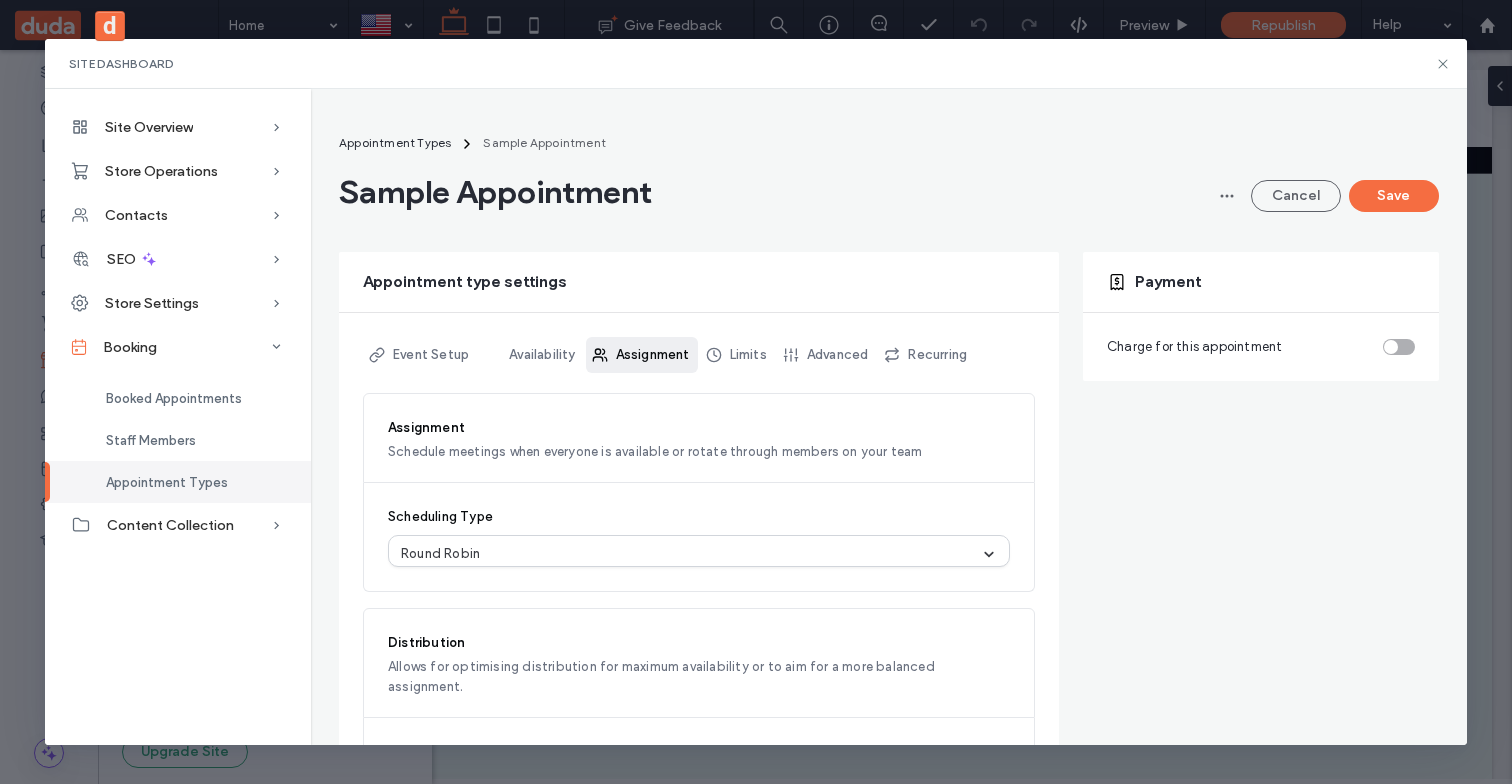 scroll, scrollTop: 1, scrollLeft: 0, axis: vertical 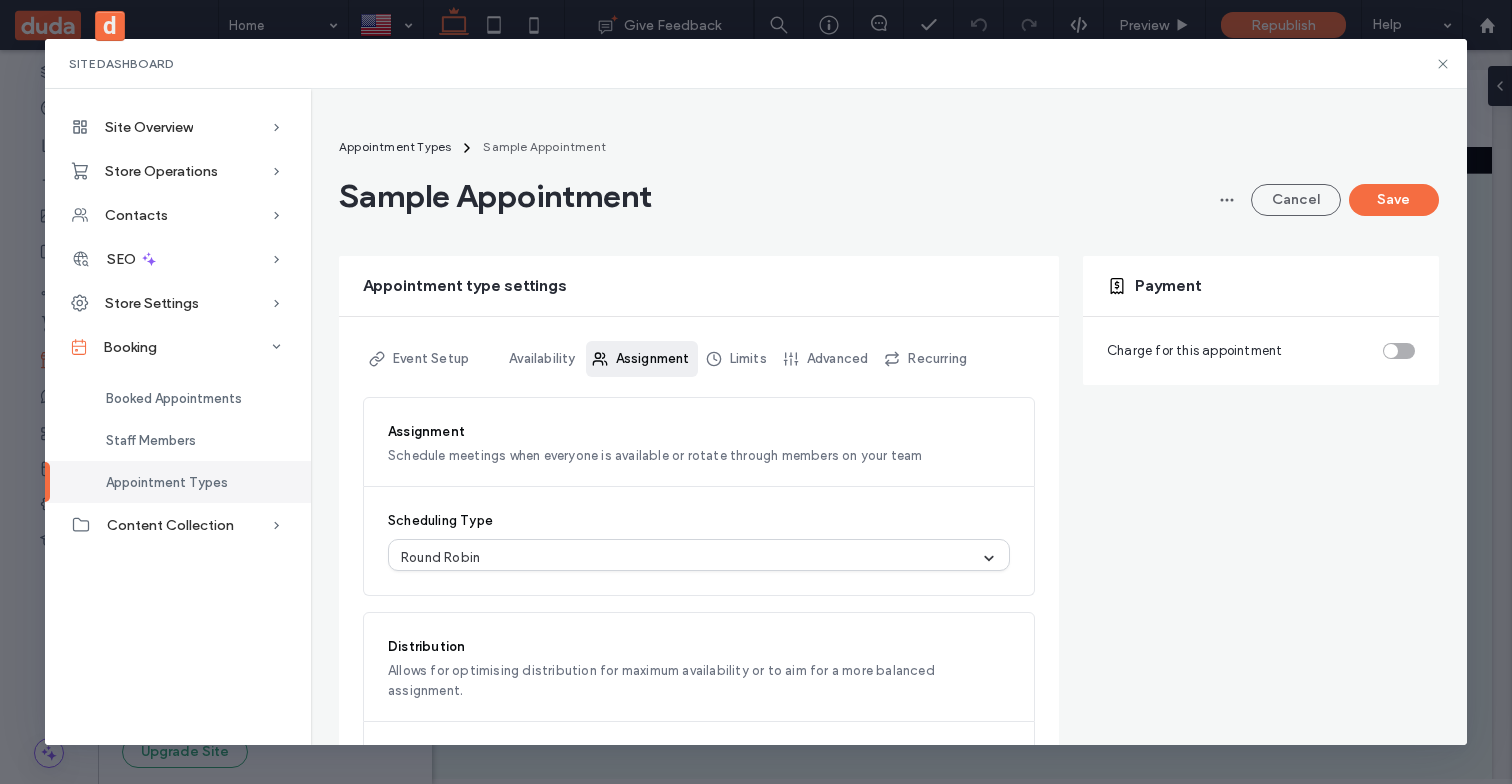 click on "Appointment Types" at bounding box center [167, 482] 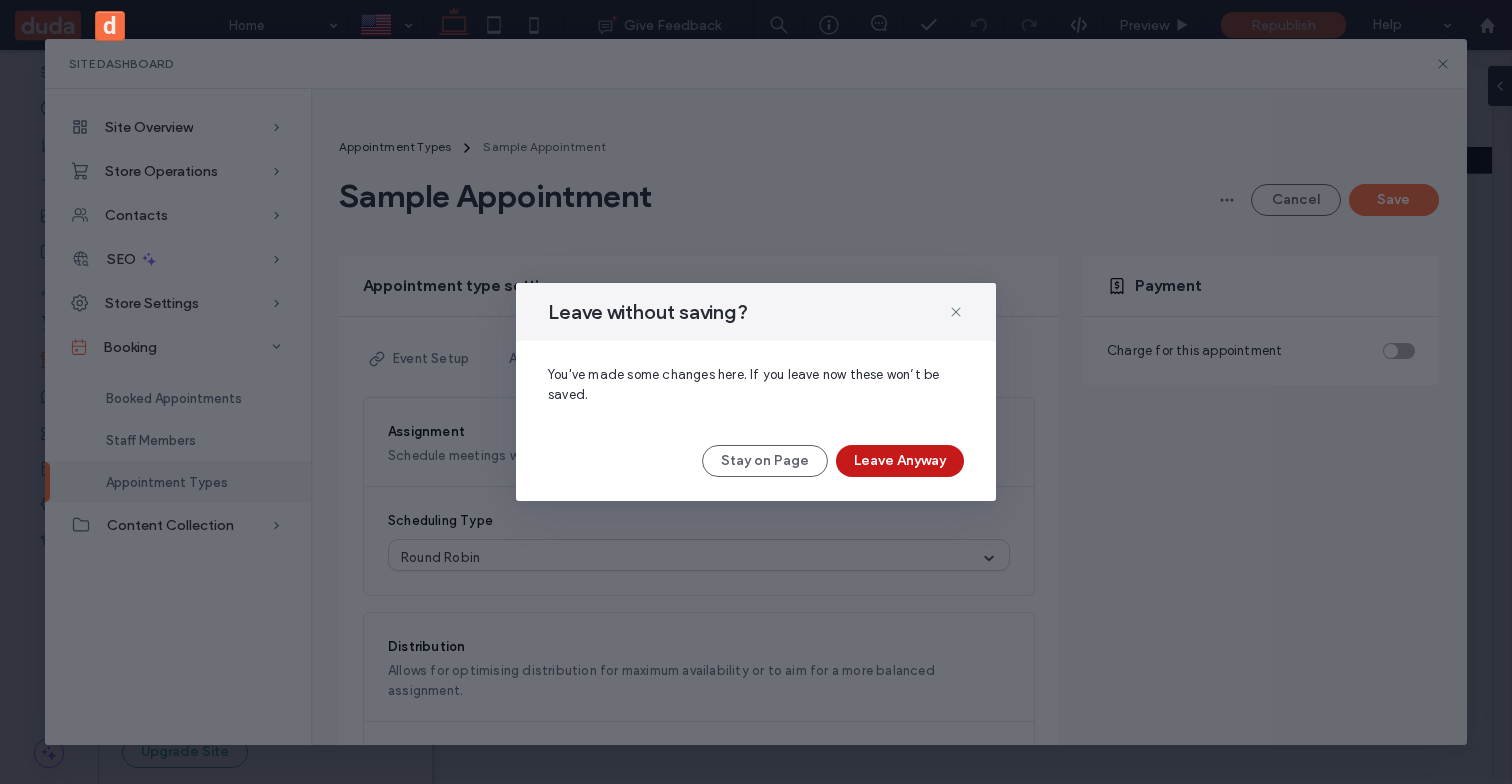 click on "Leave Anyway" at bounding box center (900, 461) 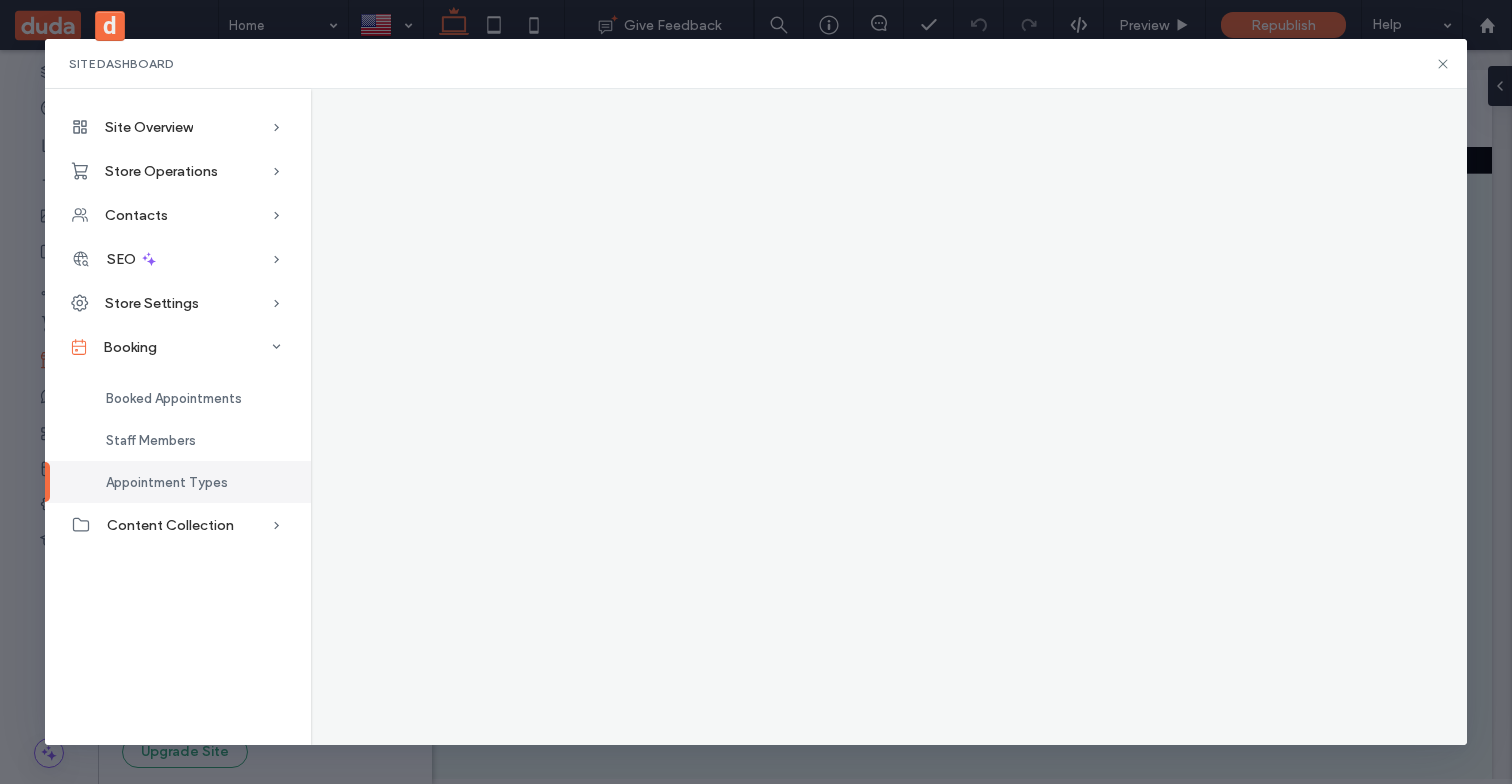 scroll, scrollTop: 0, scrollLeft: 0, axis: both 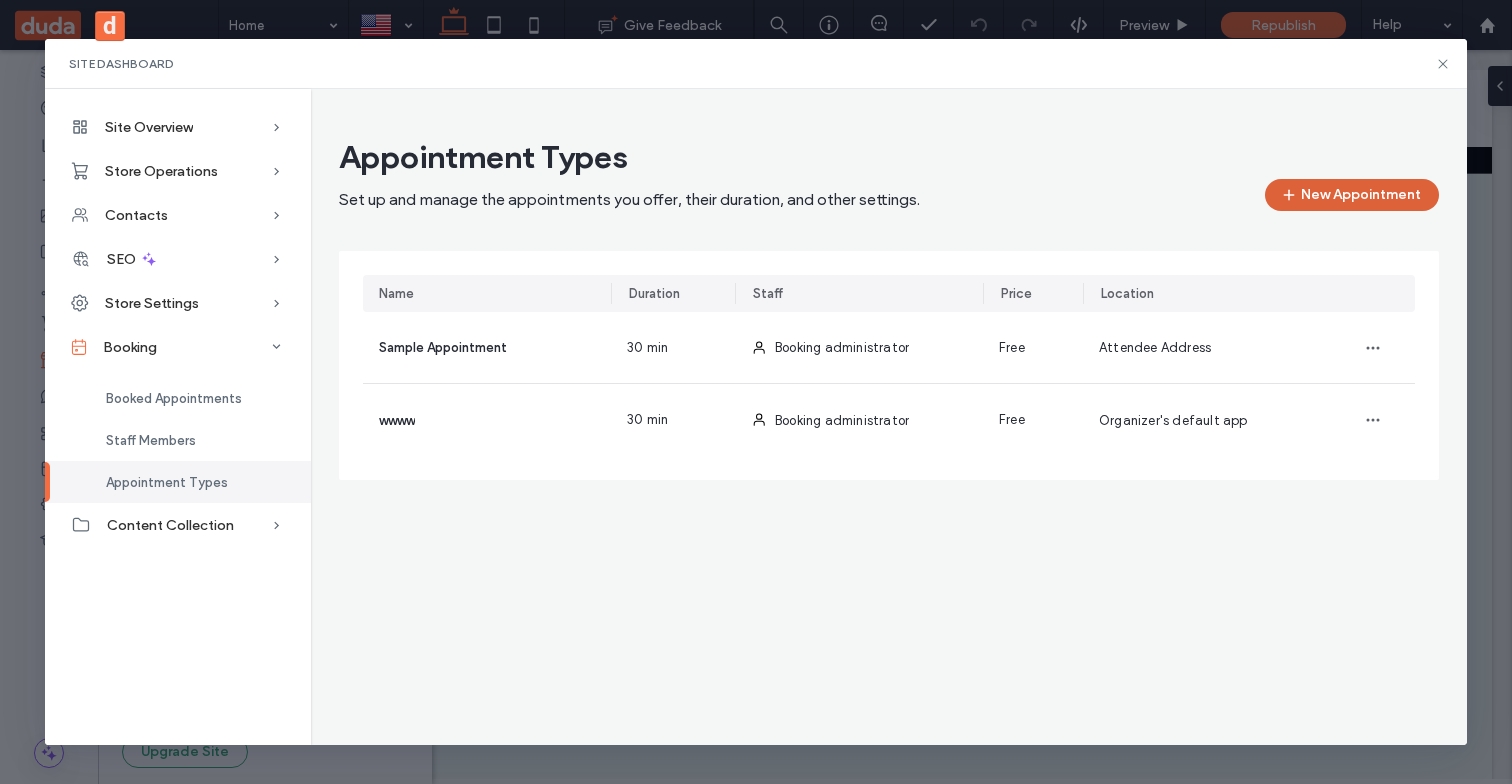 click on "New Appointment" at bounding box center (1352, 195) 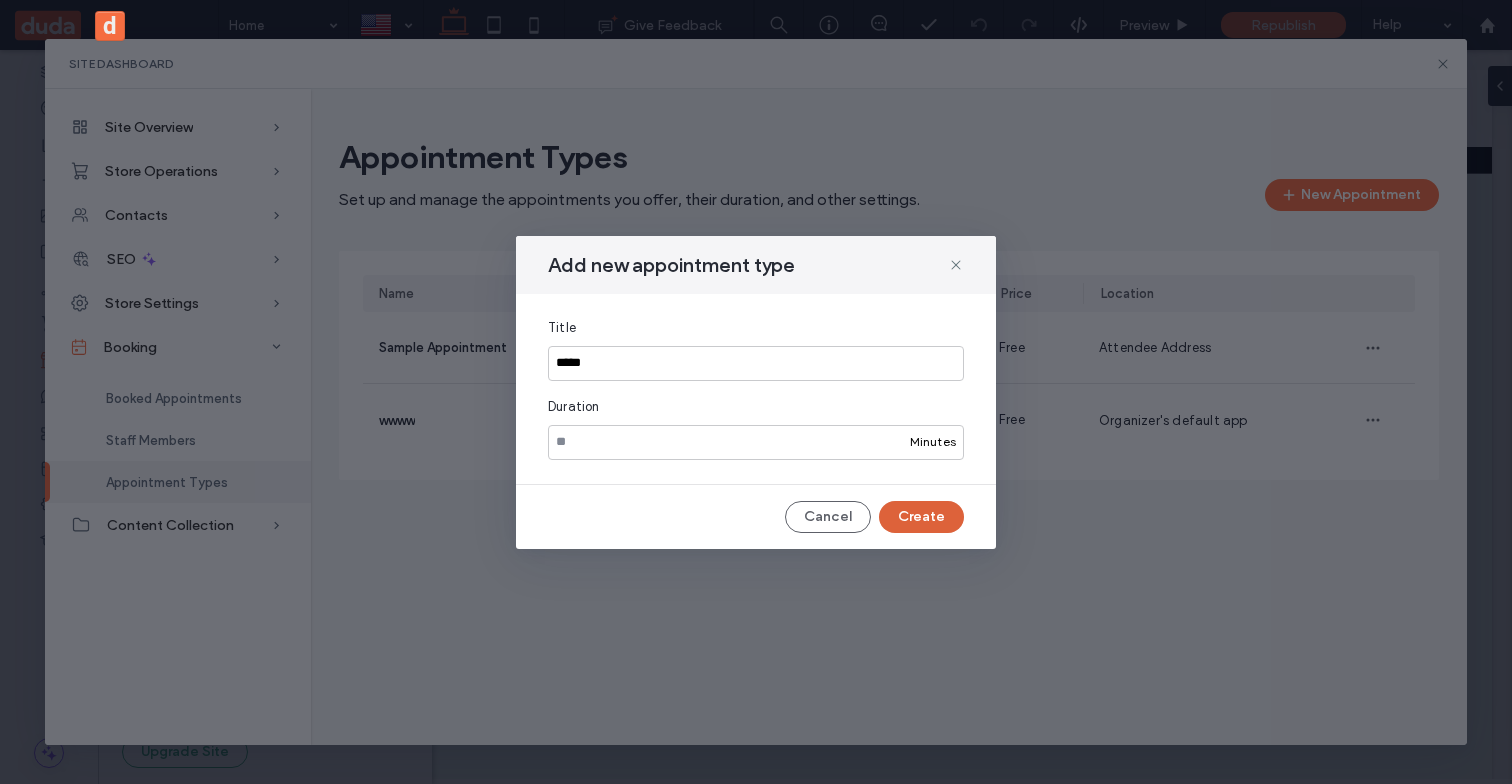 type on "****" 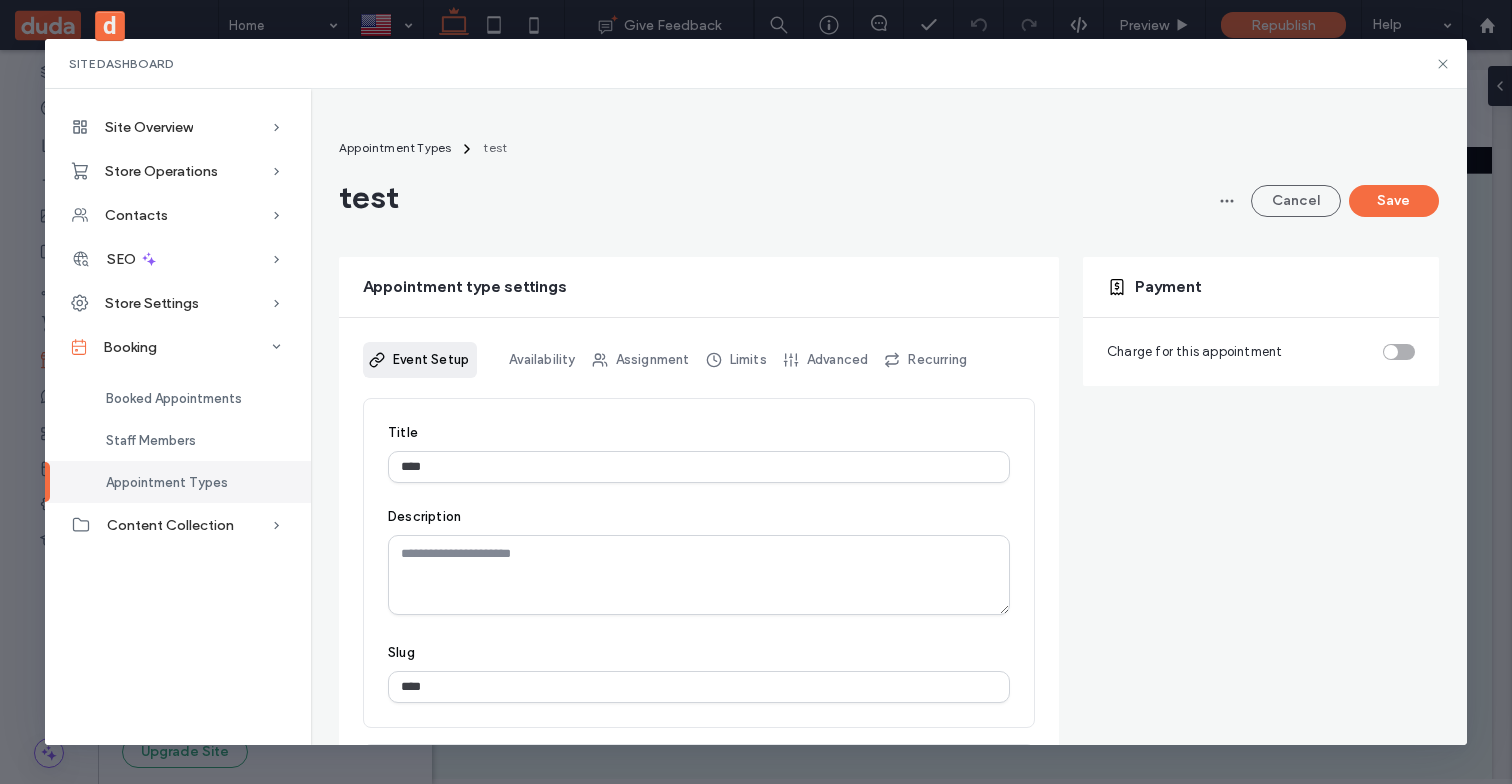 scroll, scrollTop: 37, scrollLeft: 0, axis: vertical 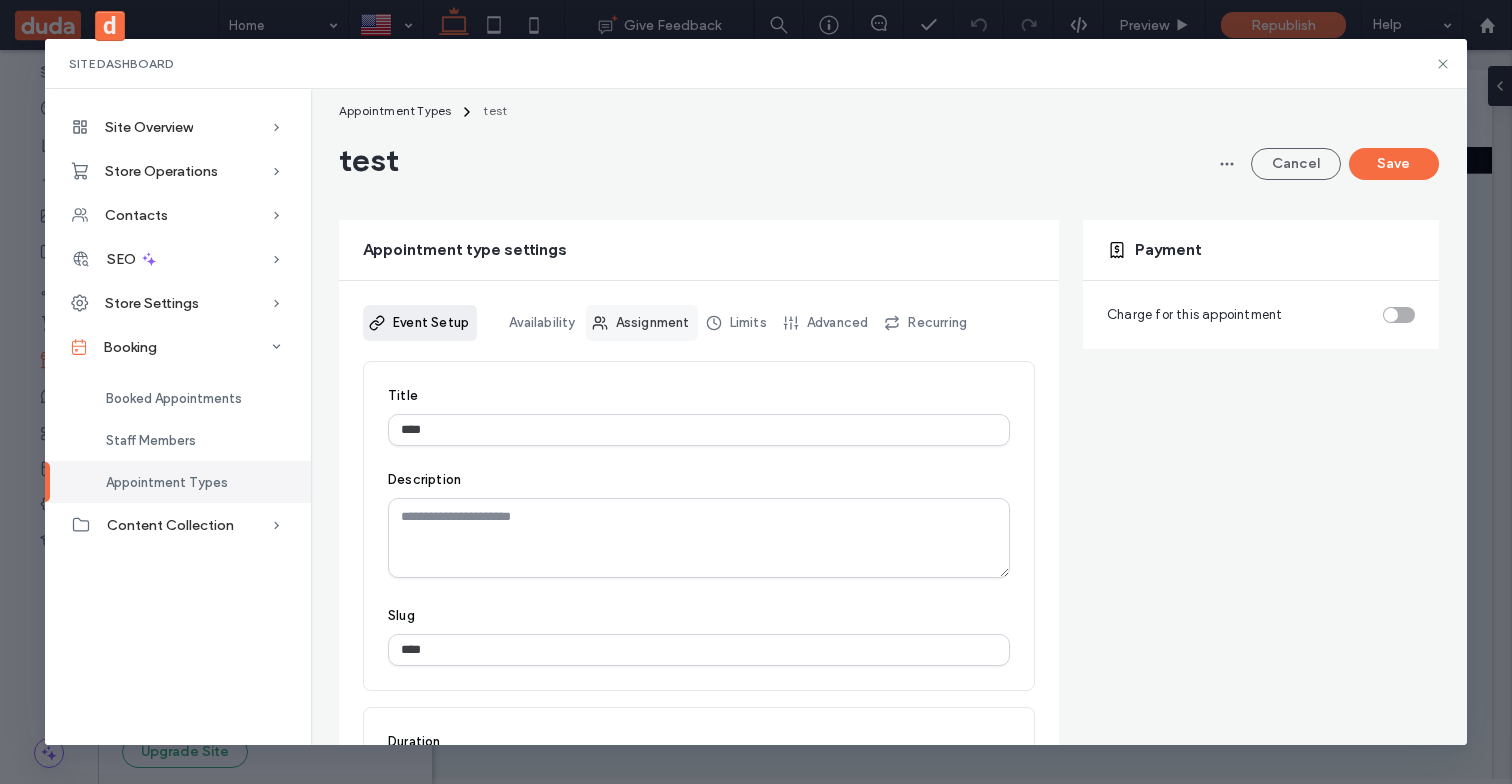 click on "Assignment" at bounding box center [642, 323] 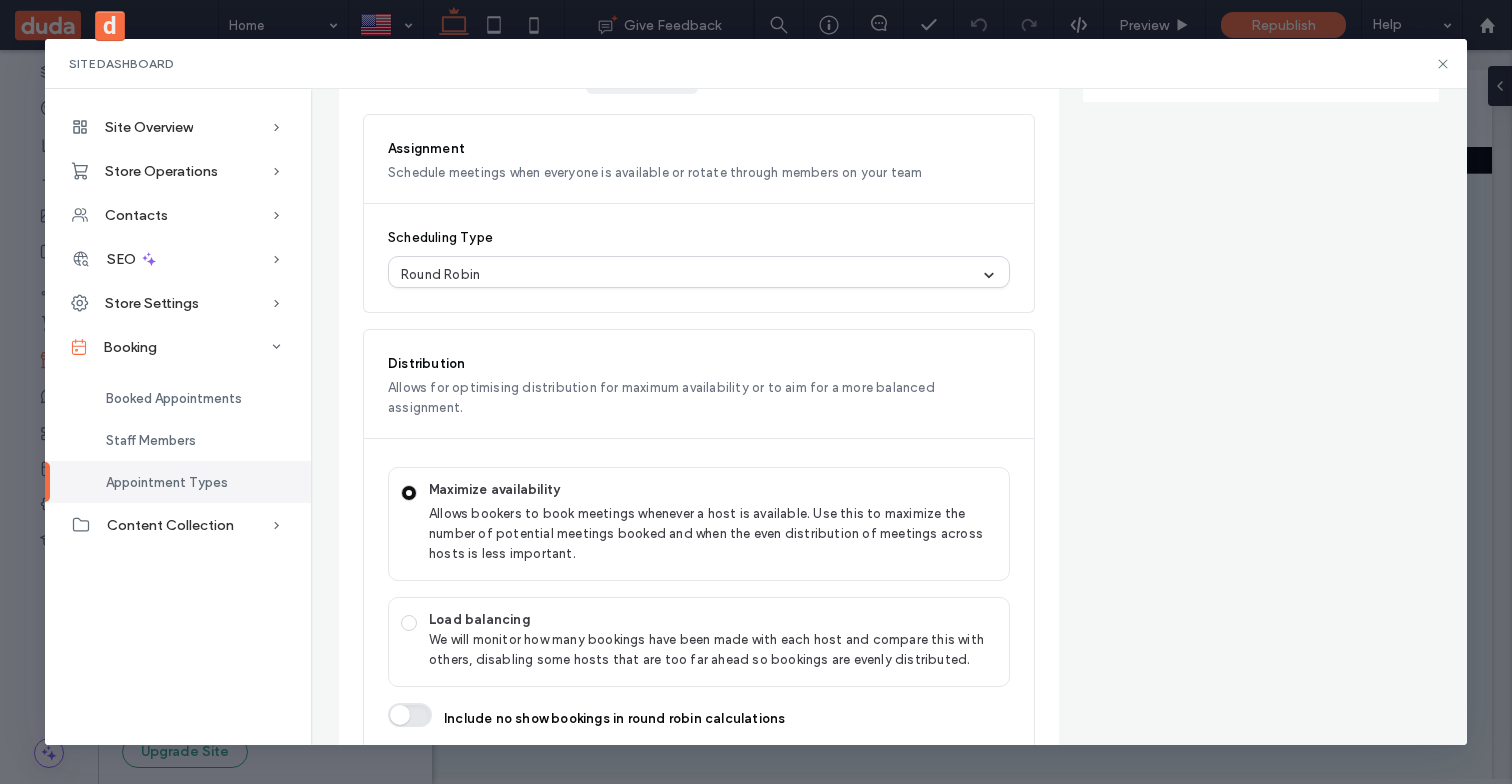 scroll, scrollTop: 192, scrollLeft: 0, axis: vertical 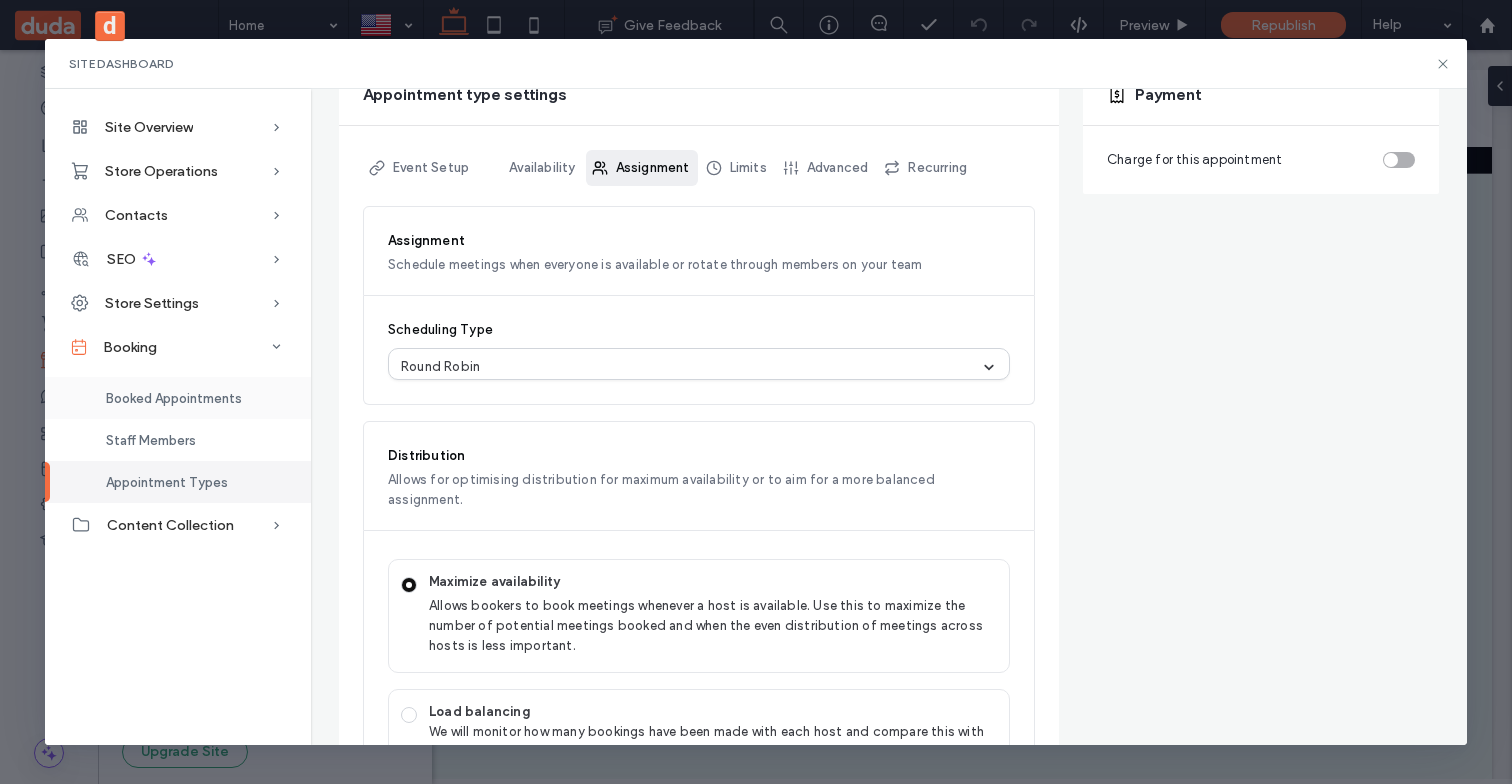 click on "Booked Appointments" at bounding box center (174, 398) 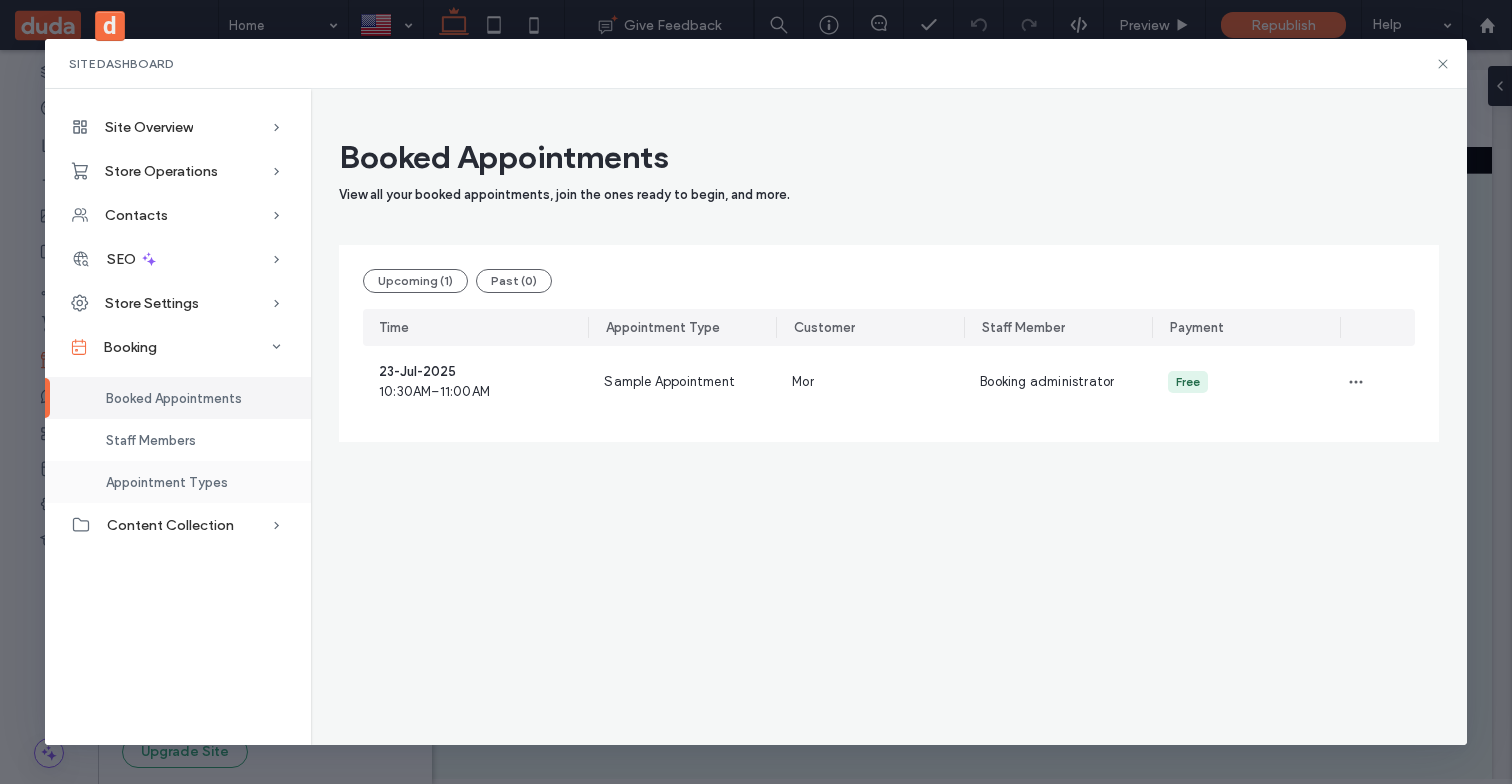 click on "Appointment Types" at bounding box center (167, 482) 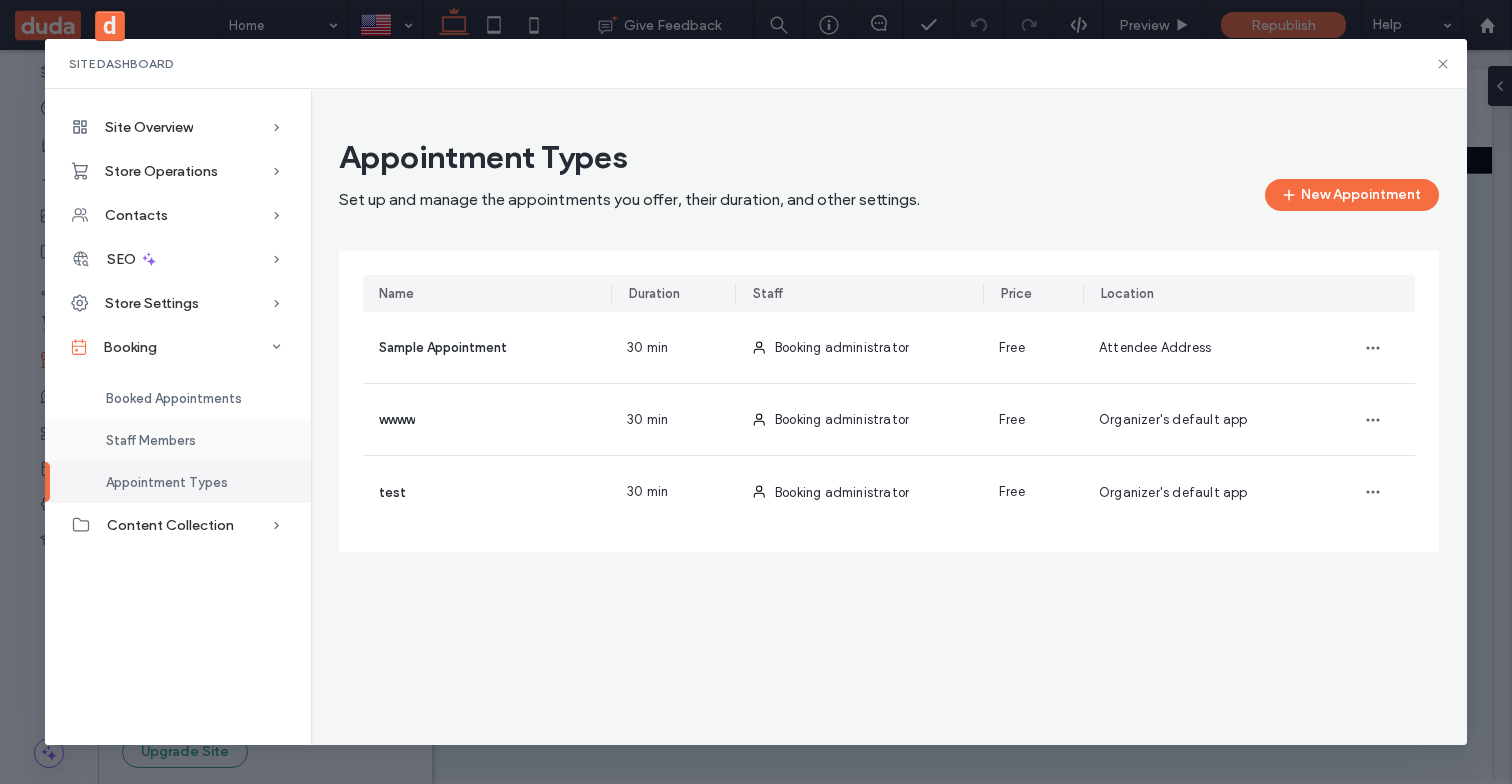 click on "Staff Members" at bounding box center (178, 440) 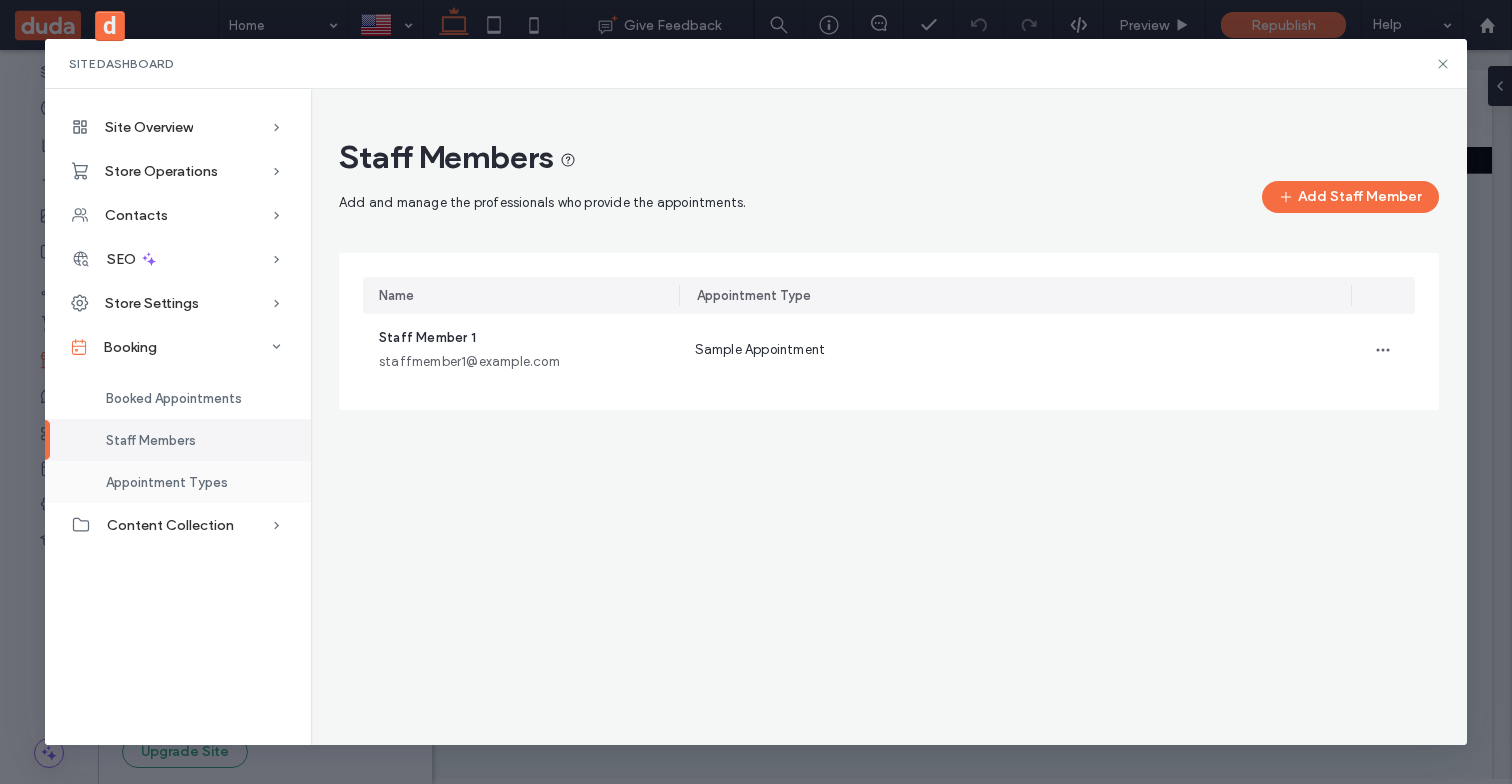 click on "Appointment Types" at bounding box center [167, 482] 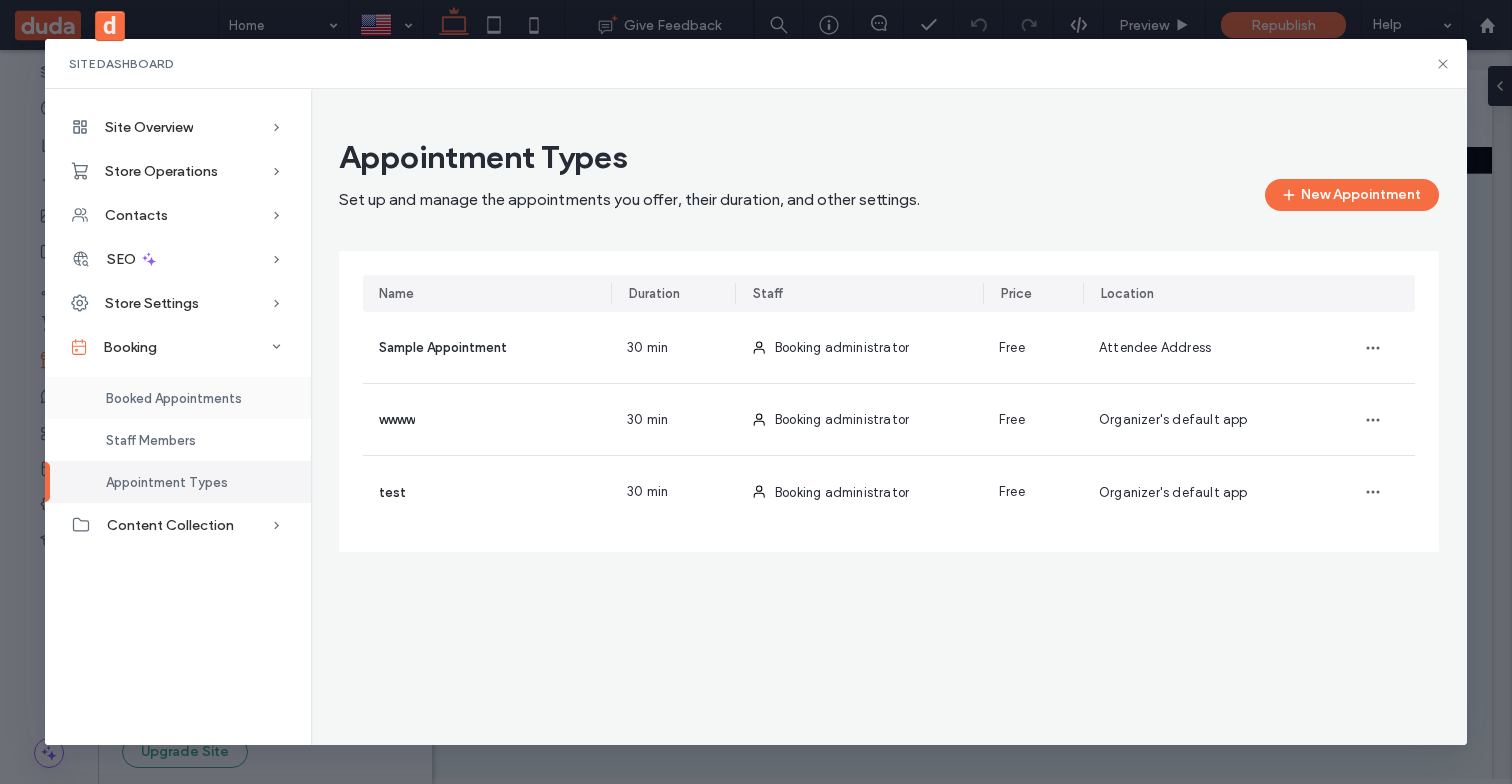 click on "Booked Appointments" at bounding box center (174, 398) 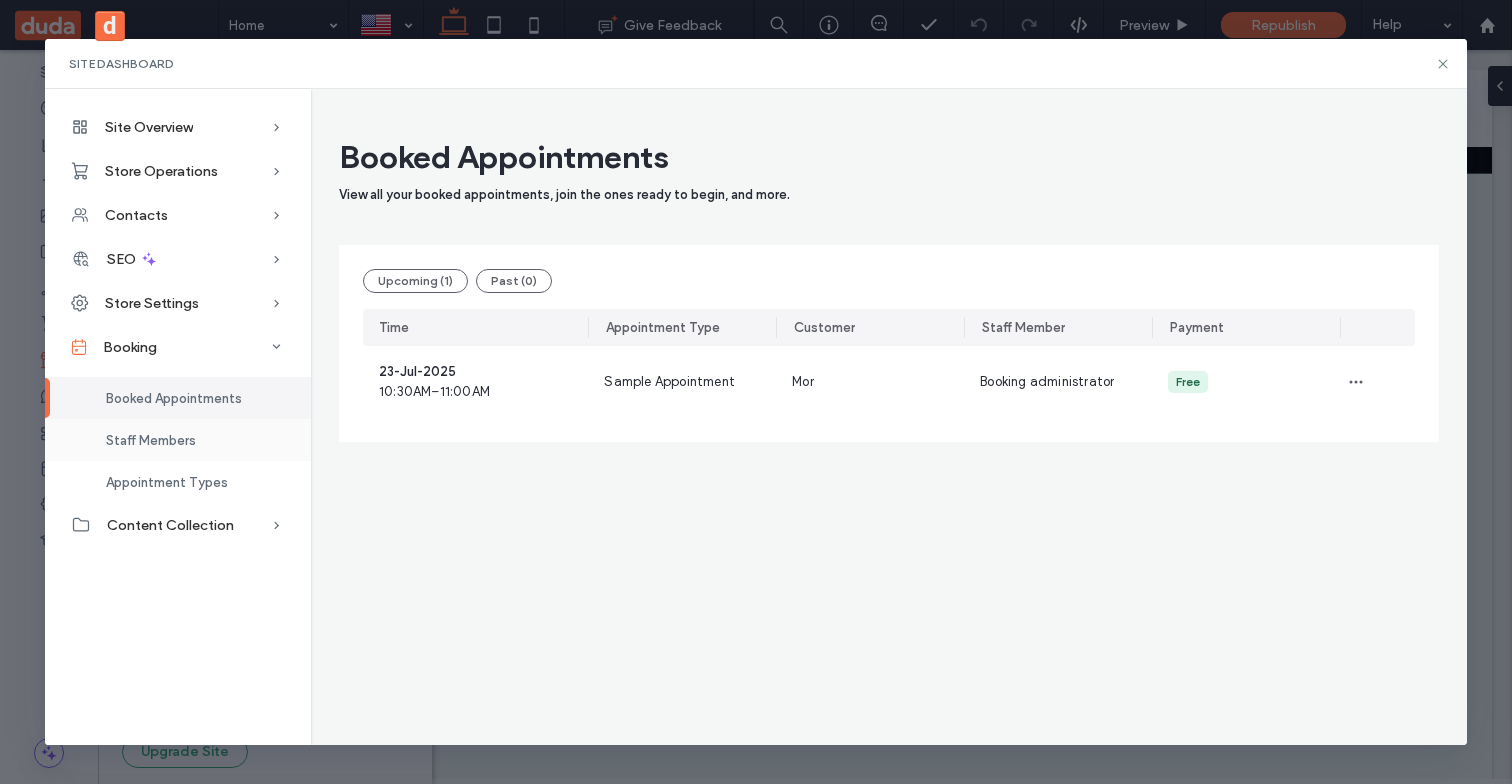click on "Staff Members" at bounding box center [151, 440] 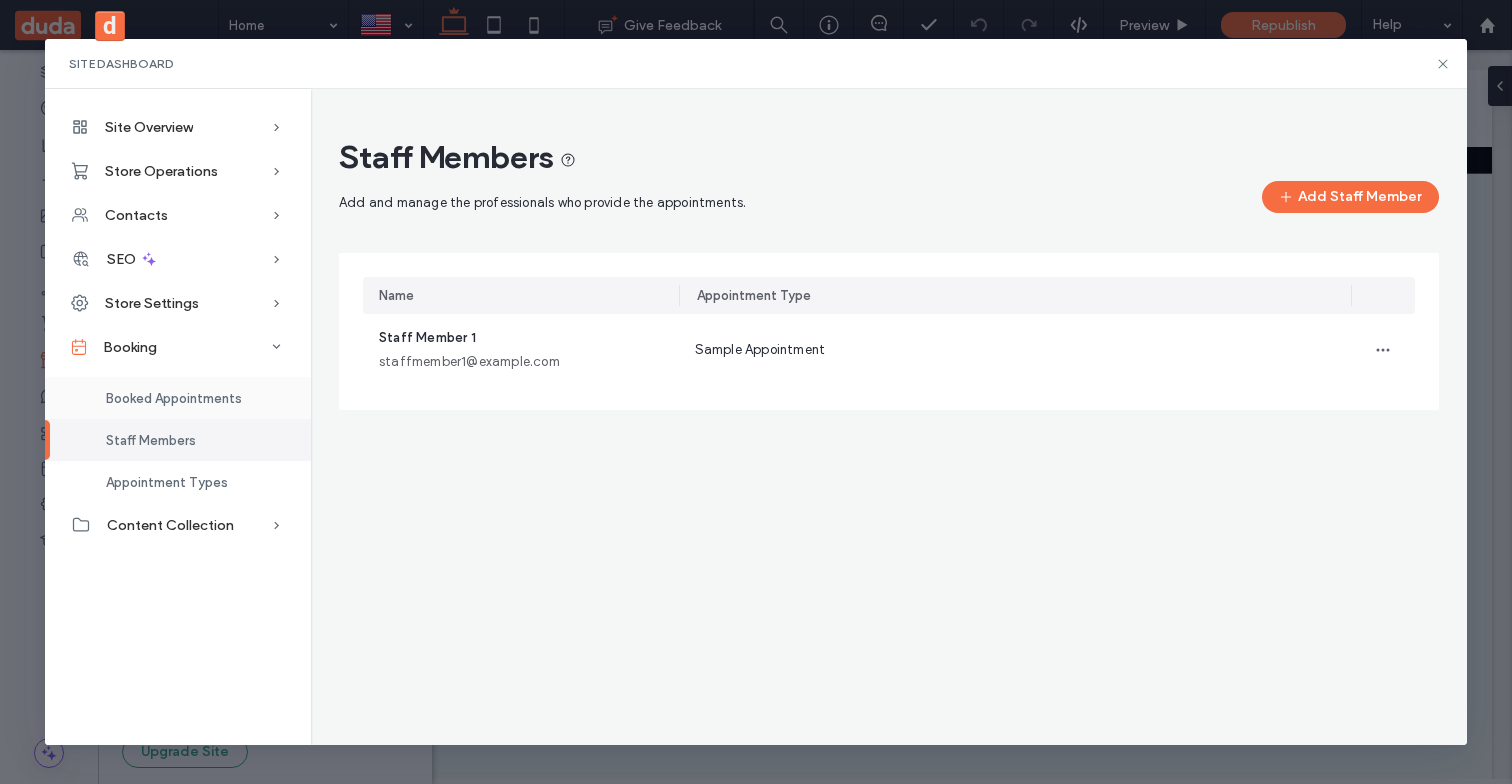 click on "Booked Appointments" at bounding box center [174, 398] 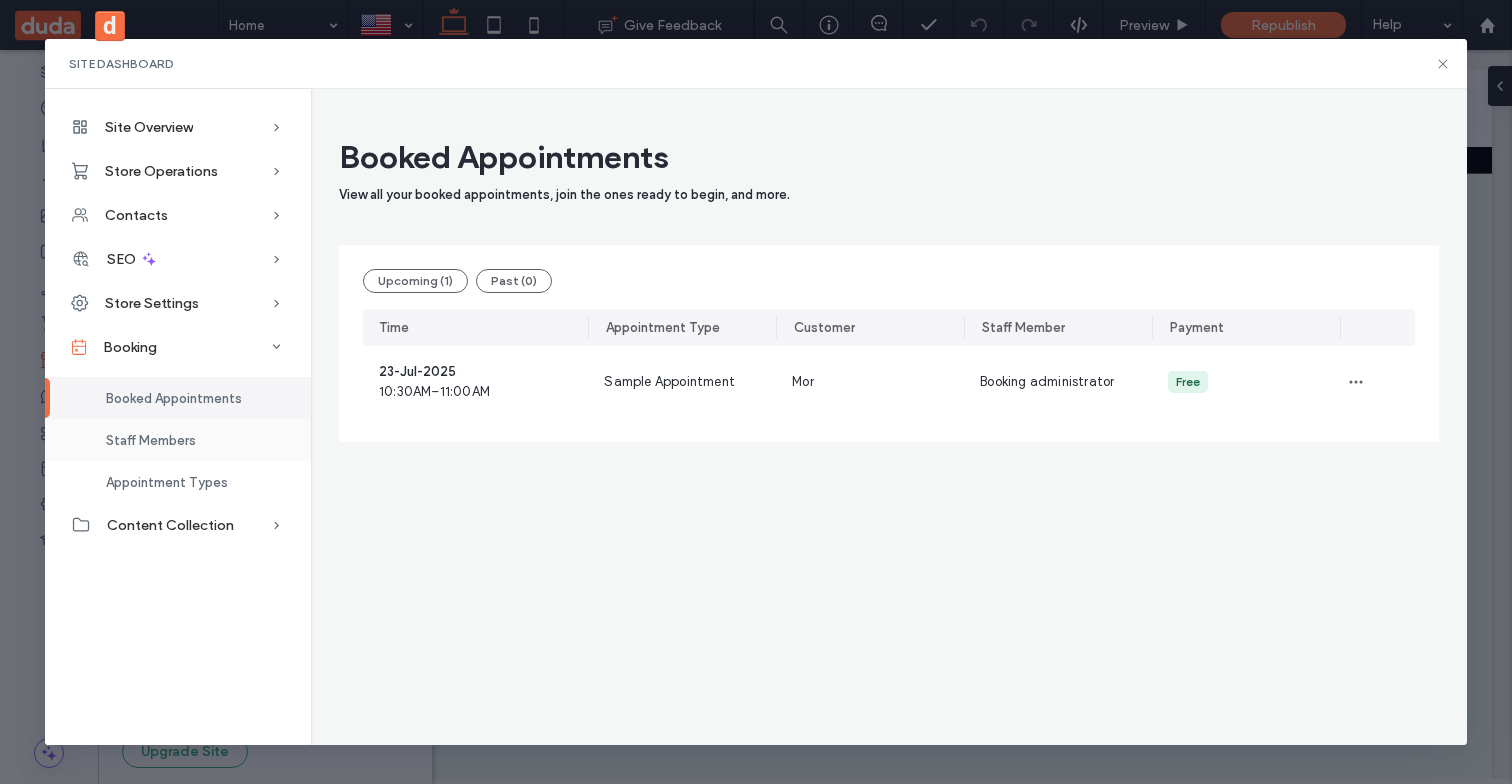 click on "Staff Members" at bounding box center (151, 440) 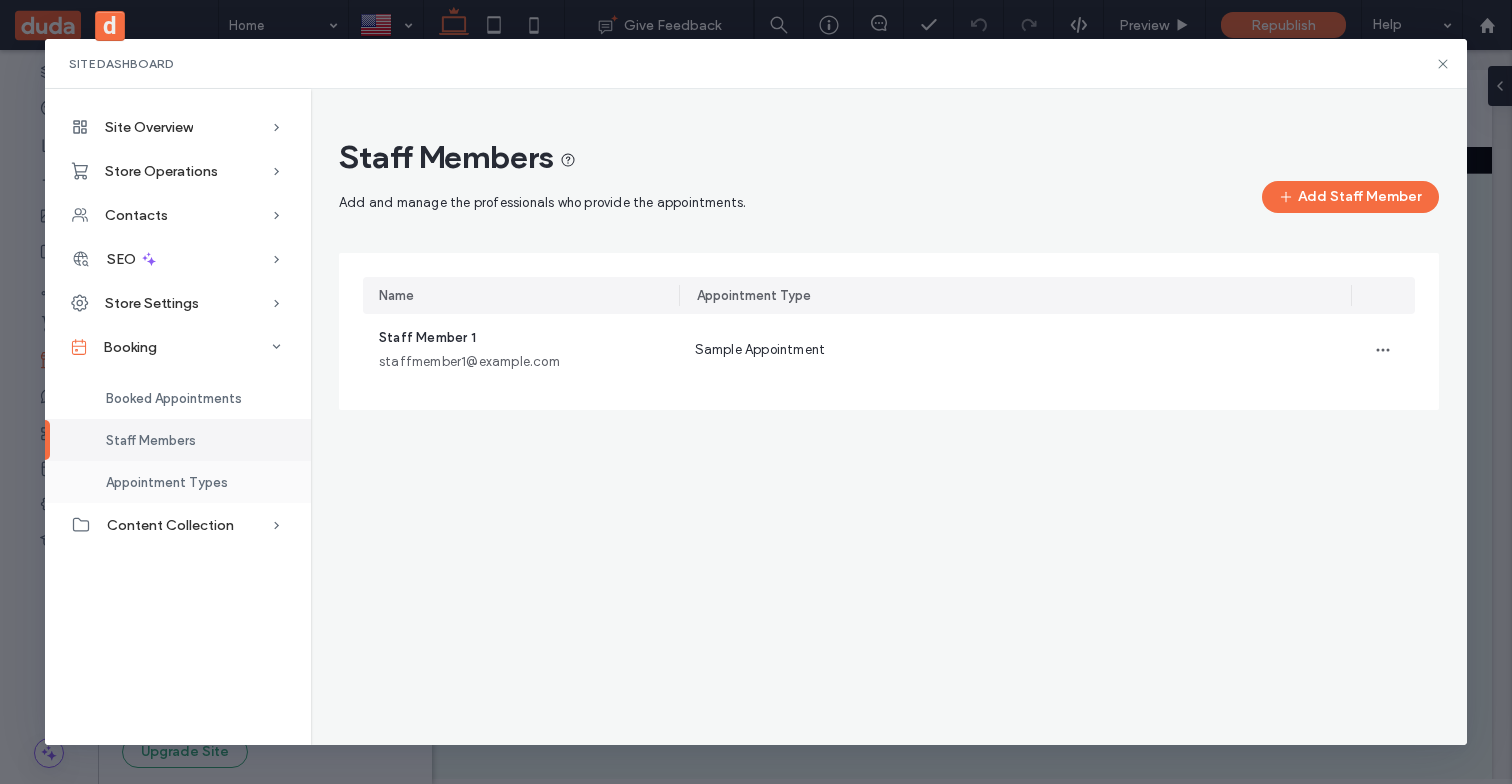click on "Appointment Types" at bounding box center (167, 482) 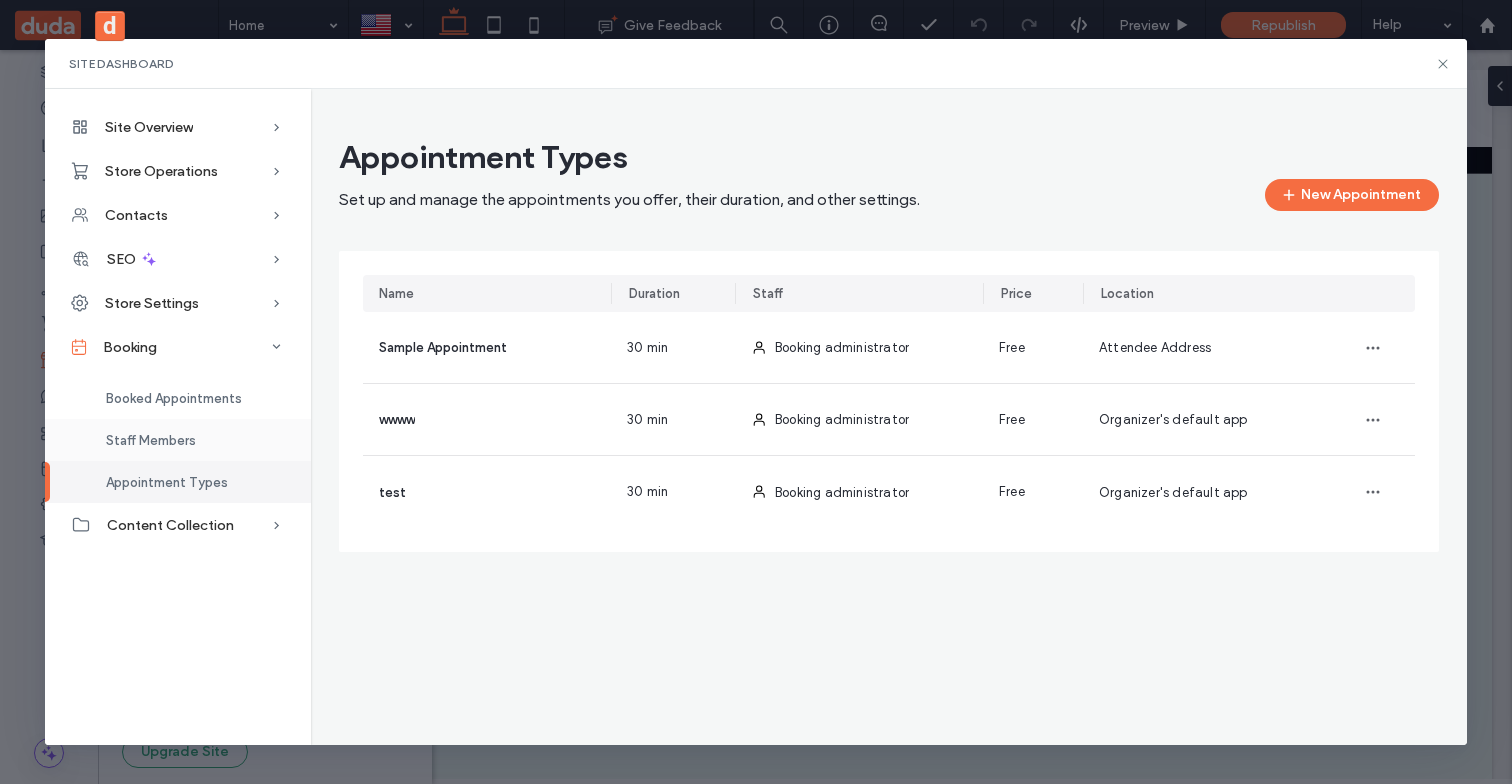 click on "Staff Members" at bounding box center (178, 440) 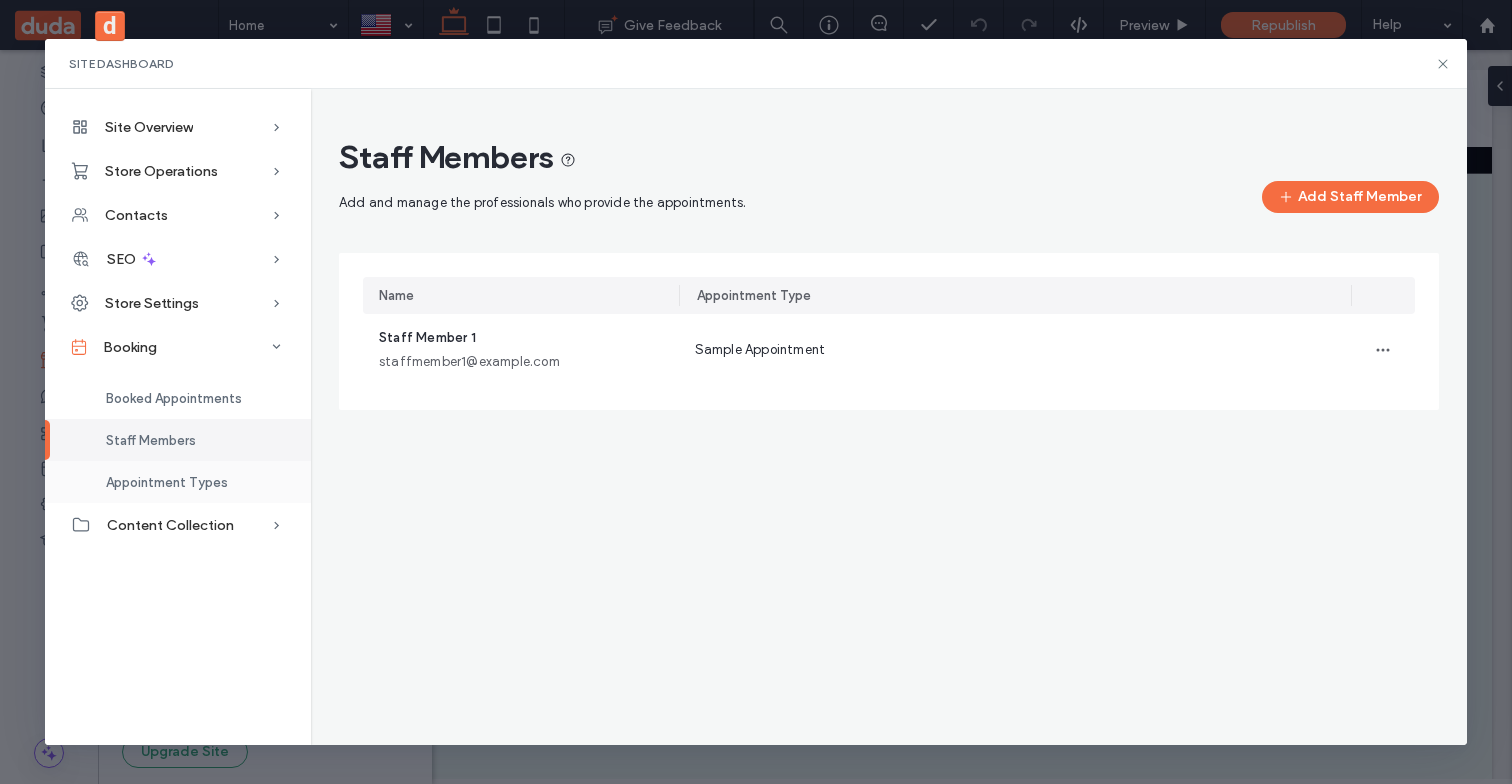 click on "Appointment Types" at bounding box center (167, 482) 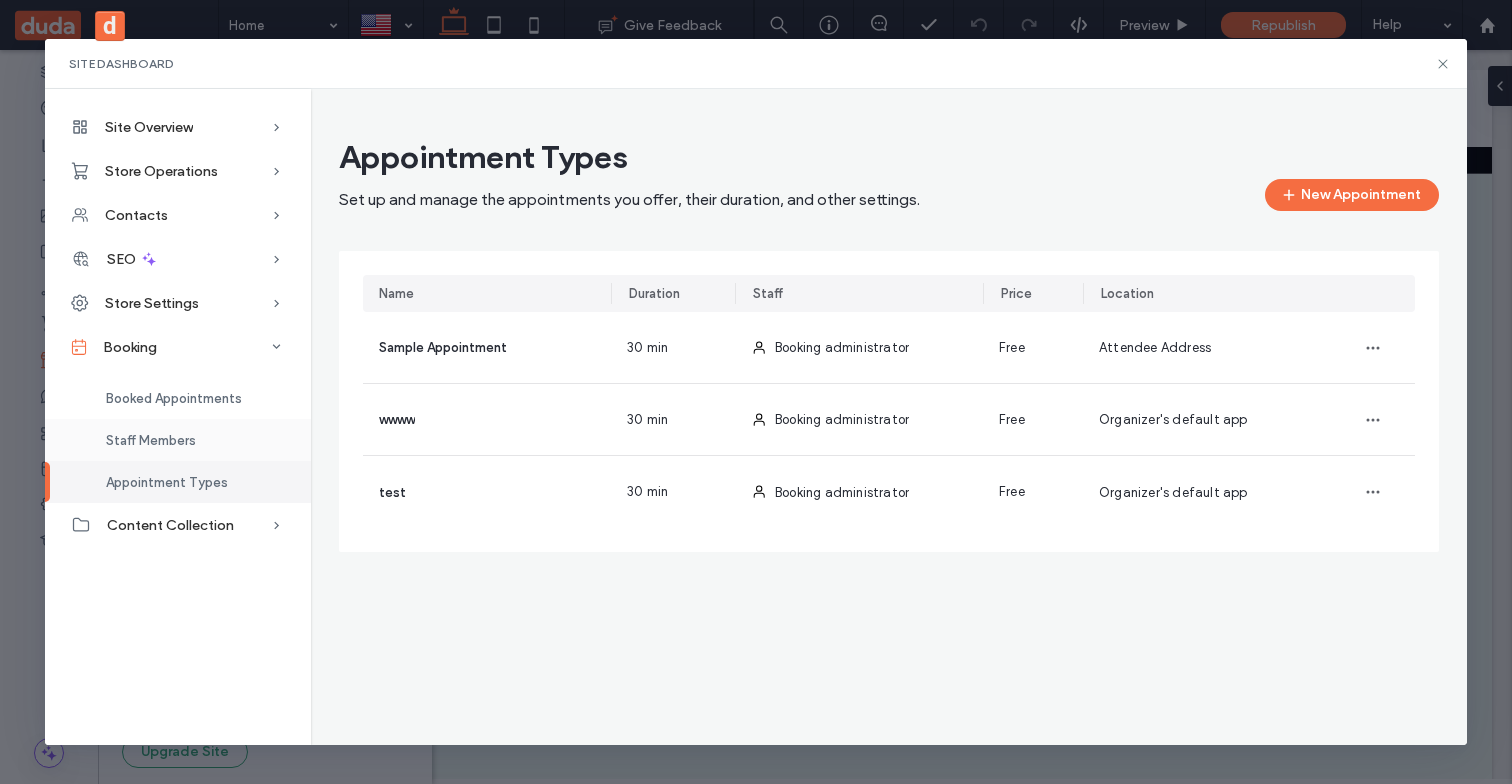click on "Staff Members" at bounding box center (151, 440) 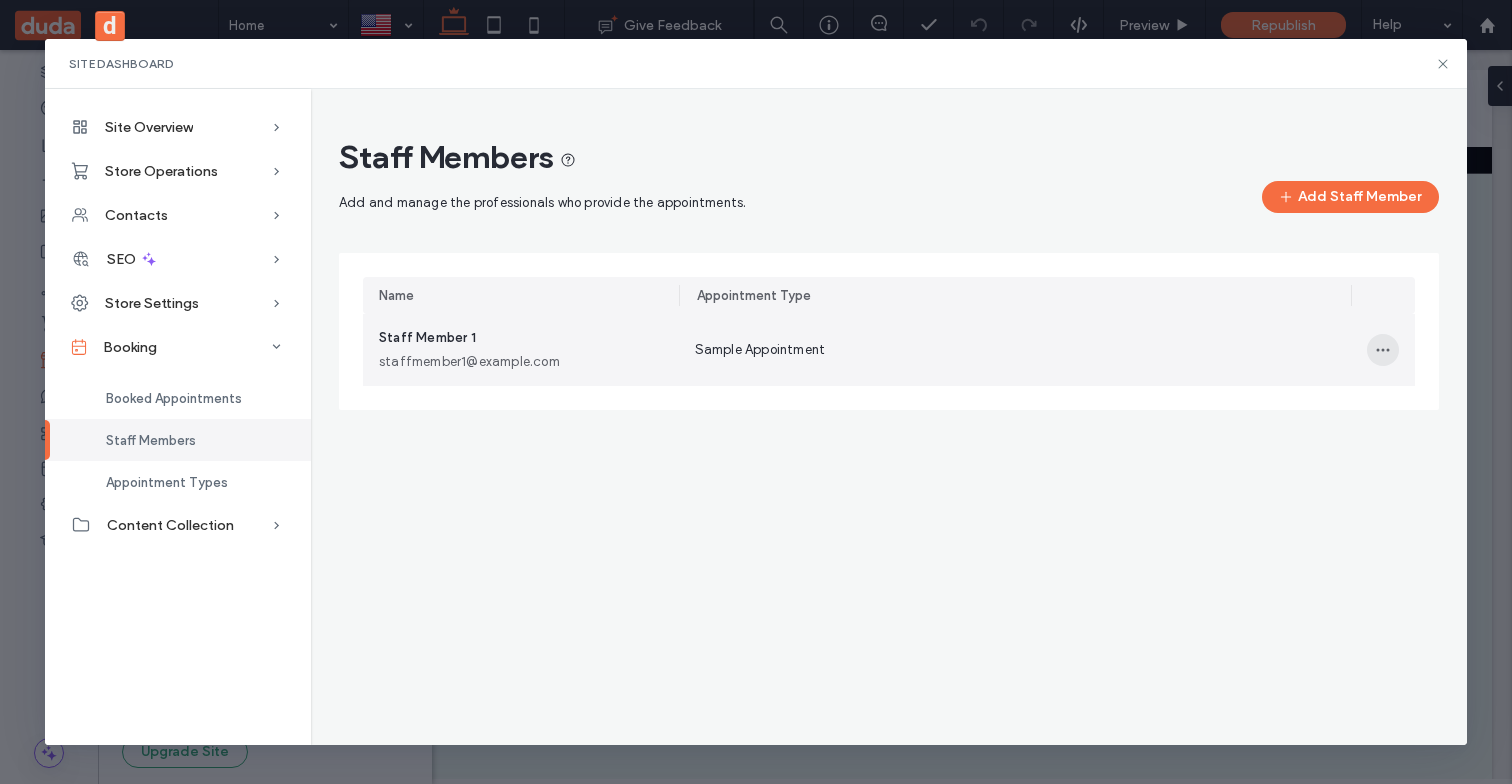 click 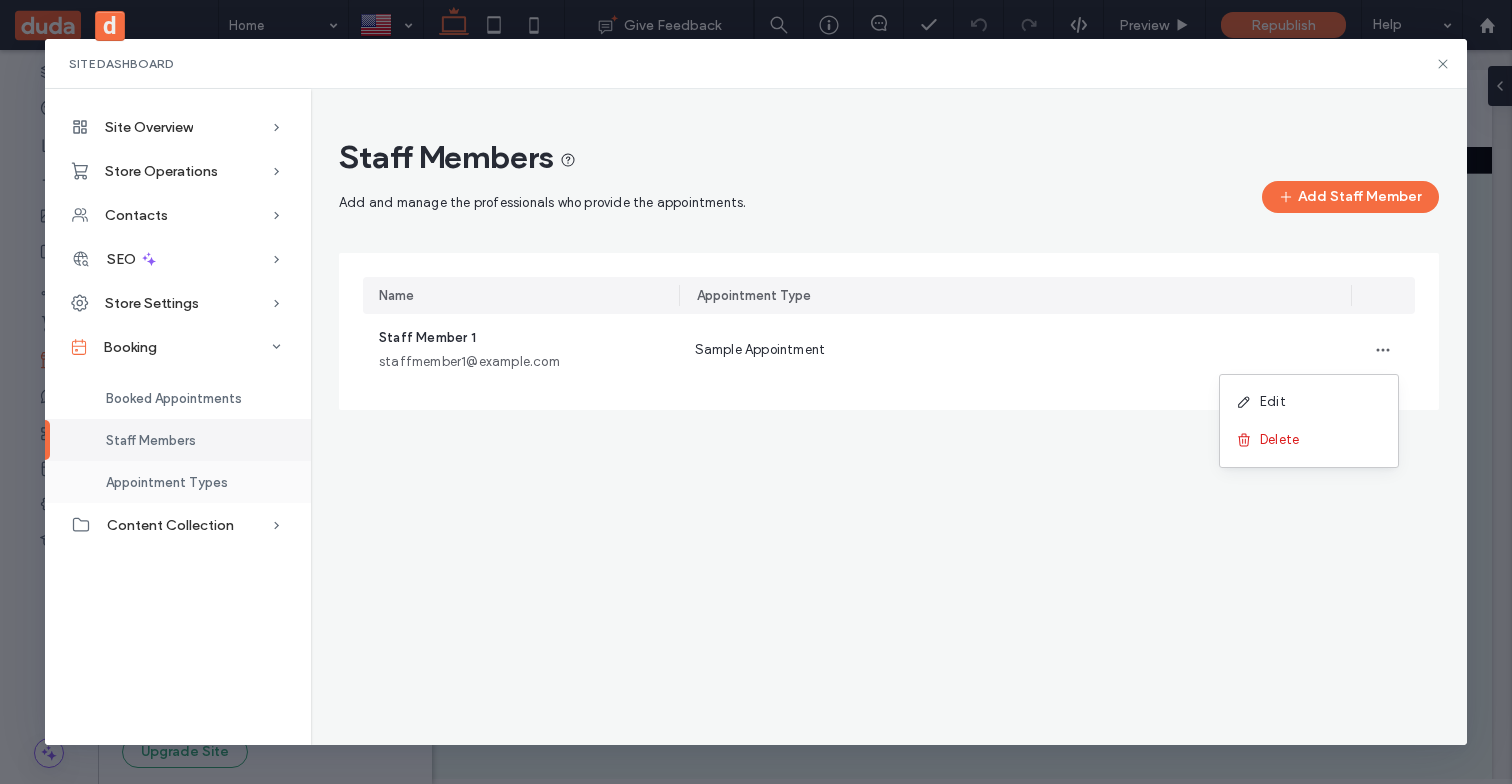 click on "Appointment Types" at bounding box center [167, 482] 